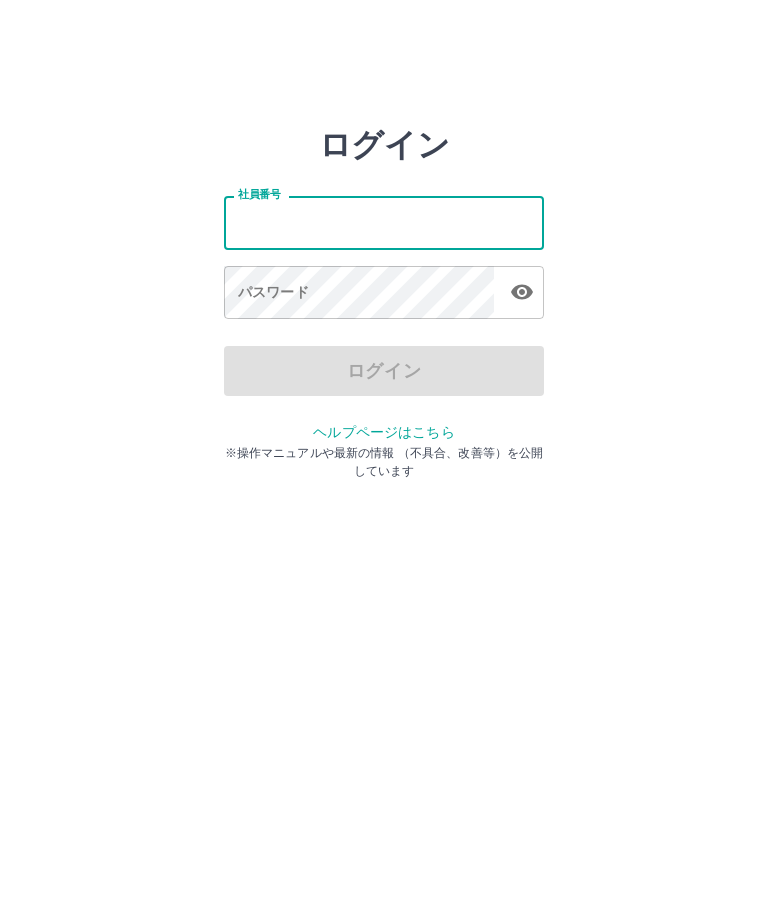 scroll, scrollTop: 0, scrollLeft: 0, axis: both 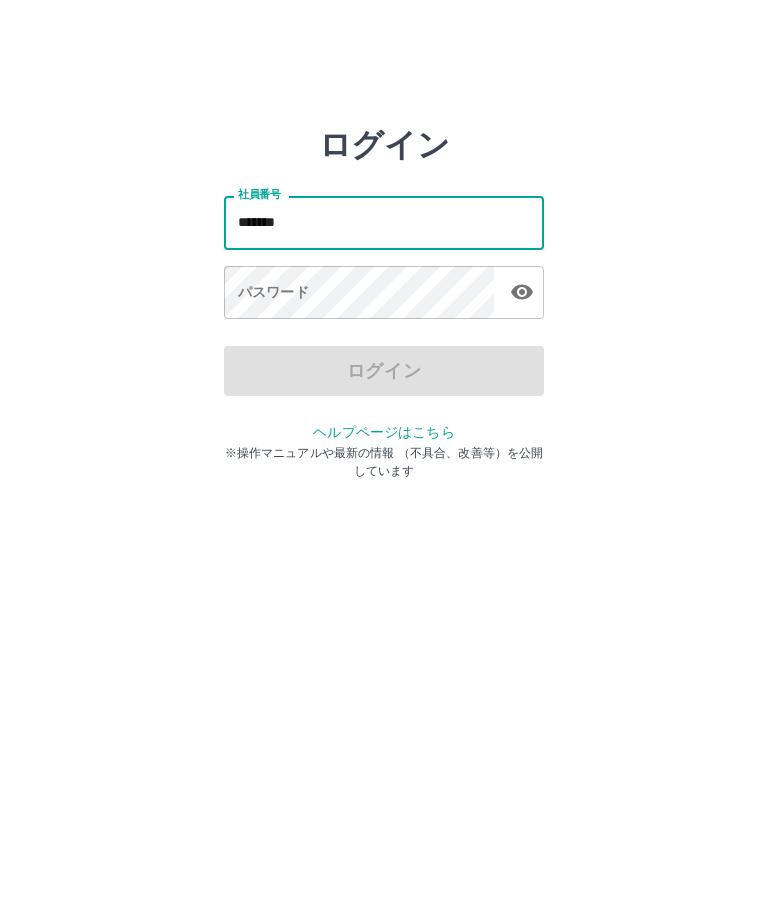 type on "*******" 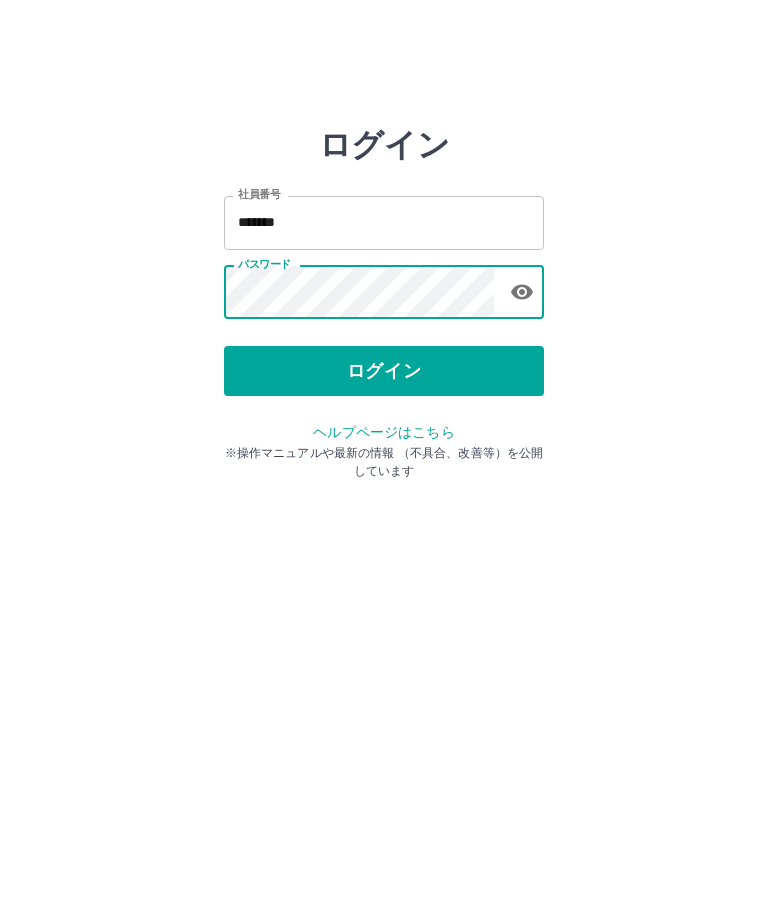click on "ログイン" at bounding box center (384, 371) 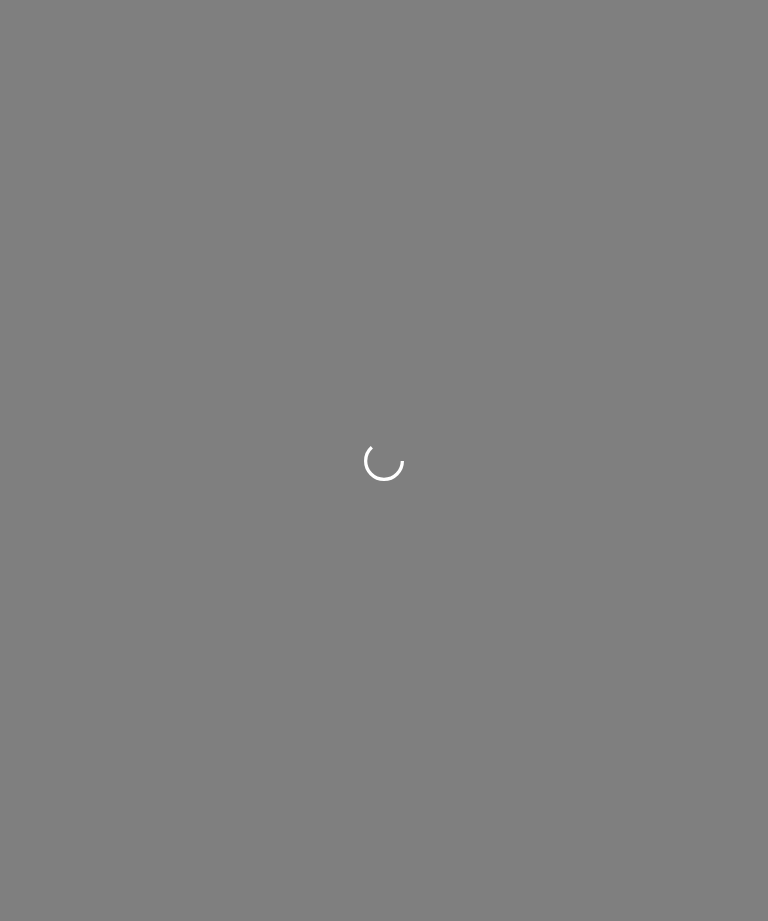 scroll, scrollTop: 0, scrollLeft: 0, axis: both 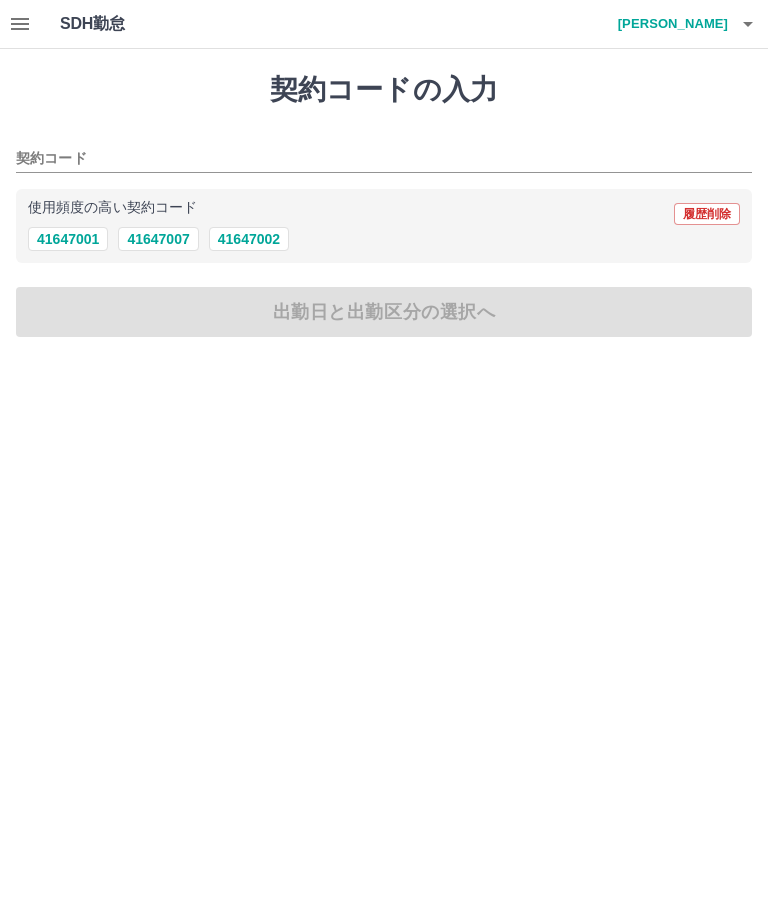 click on "41647002" at bounding box center (249, 239) 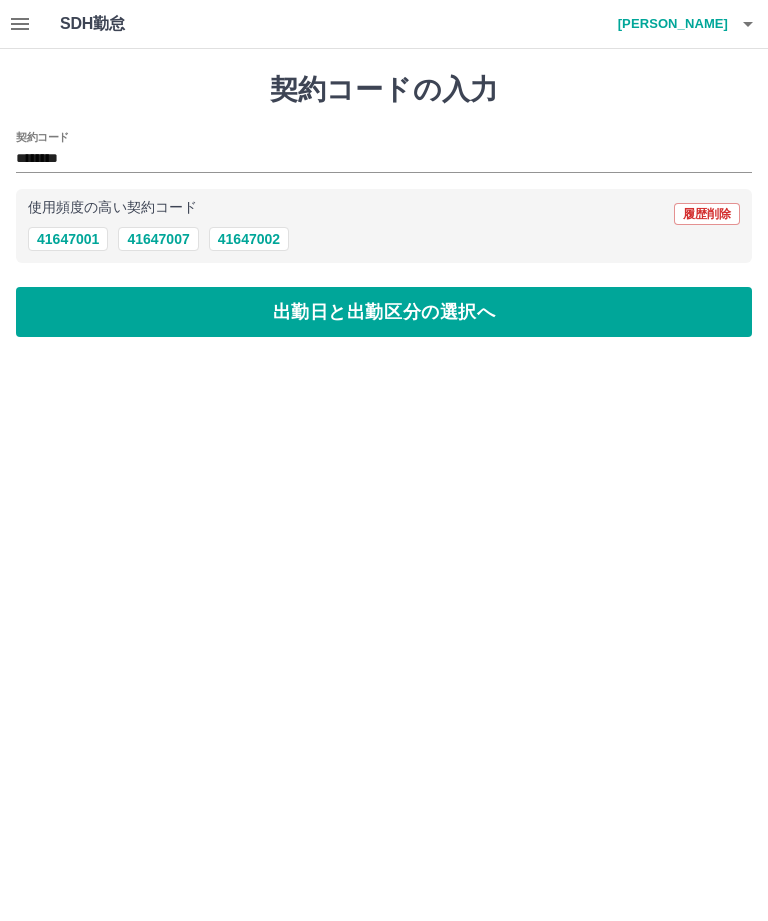 click on "出勤日と出勤区分の選択へ" at bounding box center (384, 312) 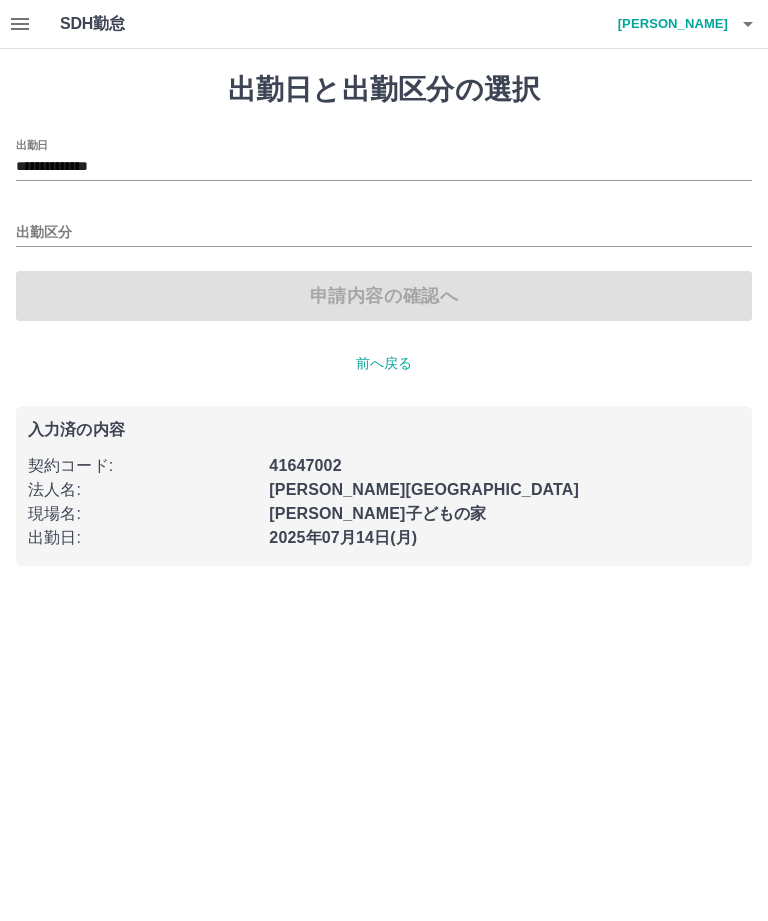 click on "出勤区分" at bounding box center (384, 233) 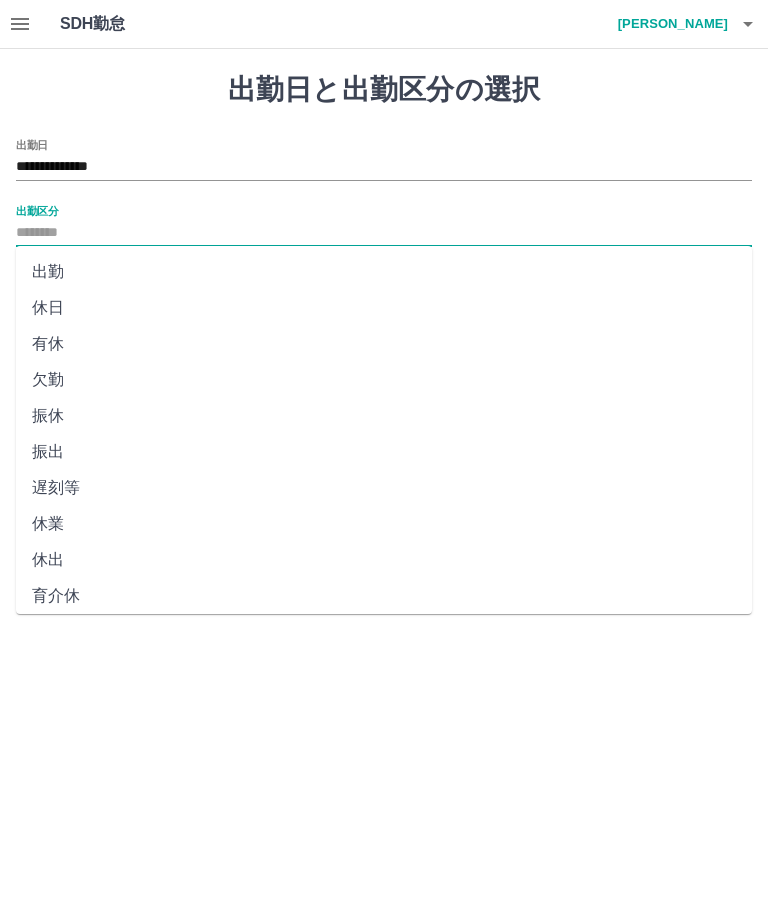 click on "出勤" at bounding box center [384, 272] 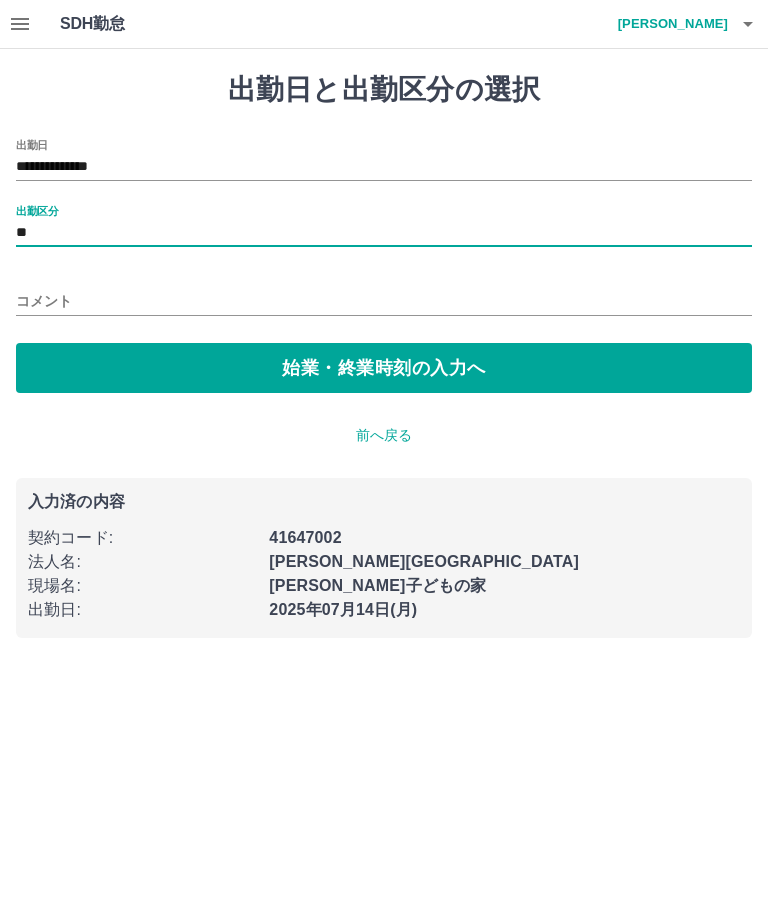 click on "始業・終業時刻の入力へ" at bounding box center (384, 368) 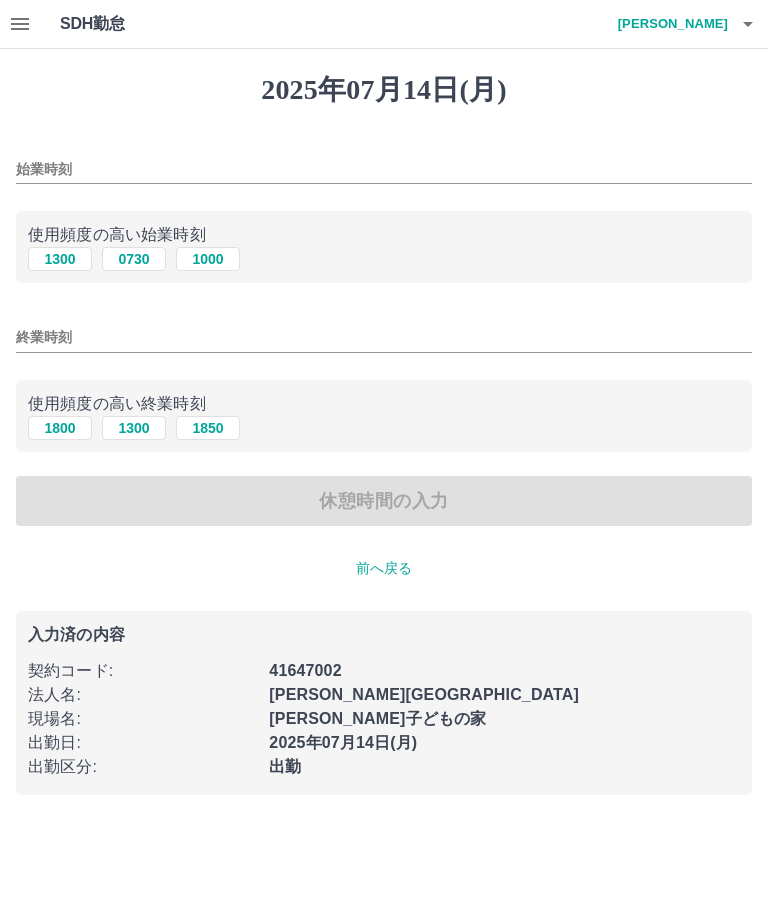 click on "始業時刻" at bounding box center [384, 169] 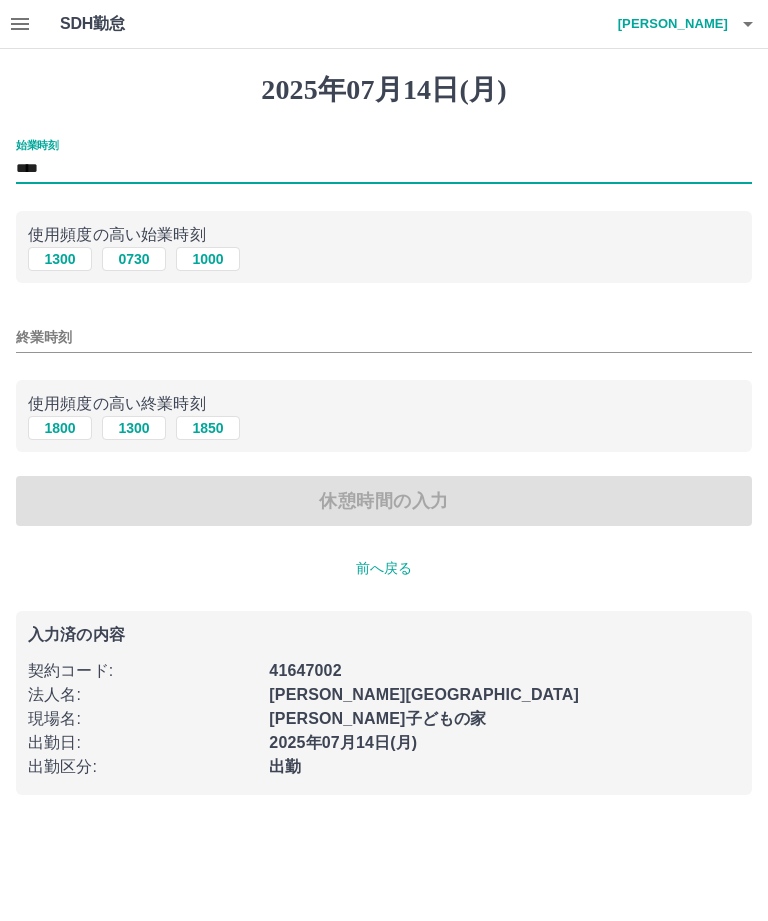 type on "****" 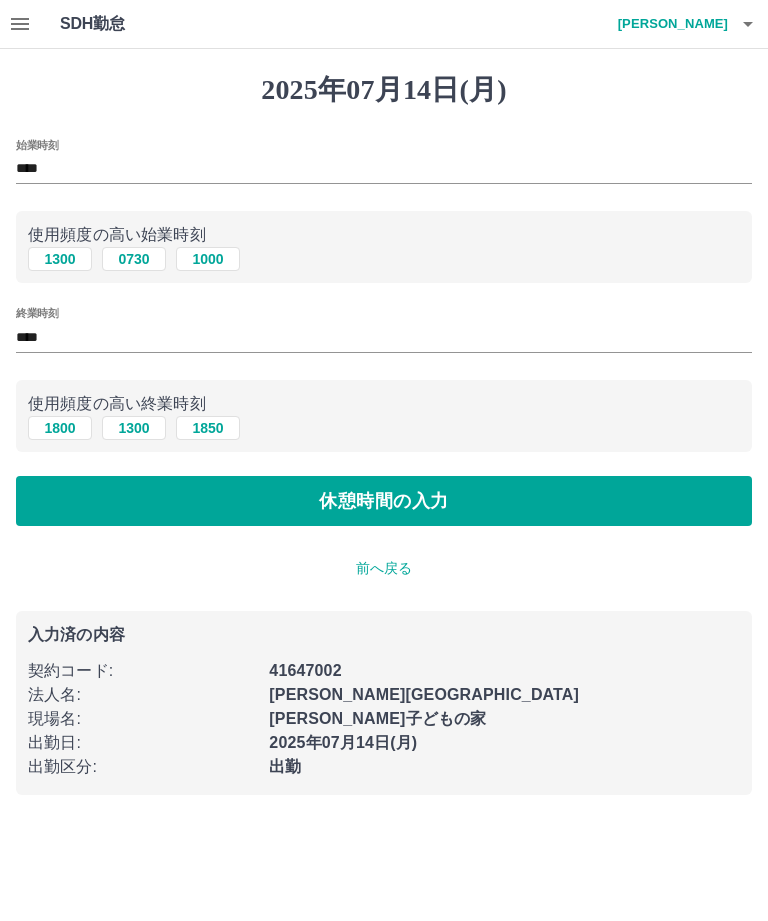 click on "休憩時間の入力" at bounding box center [384, 501] 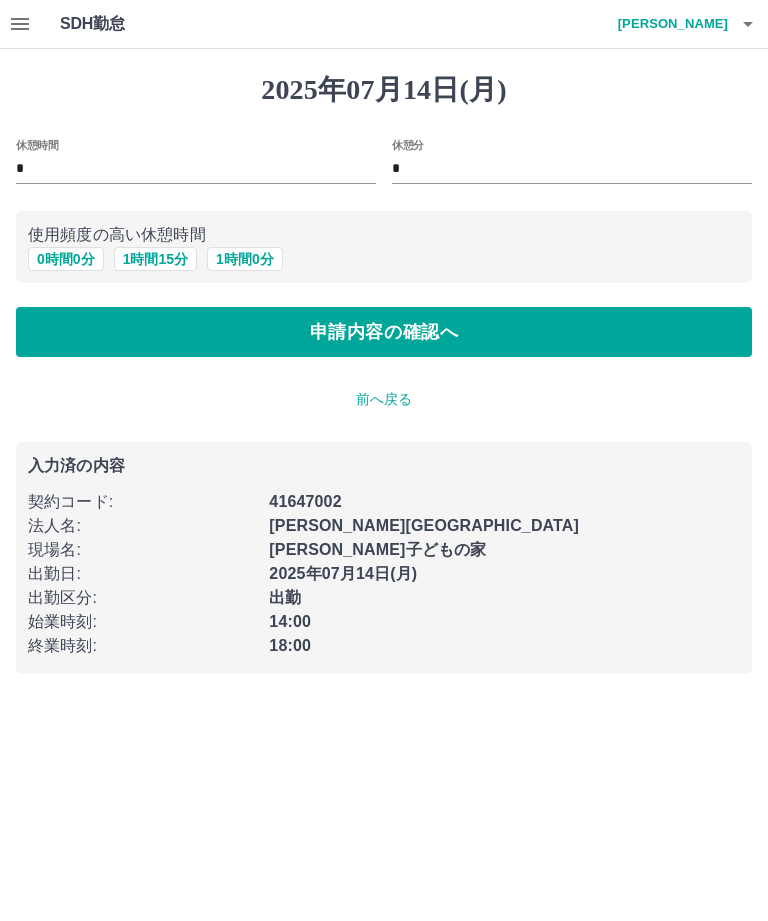 click on "0 時間 0 分" at bounding box center [66, 259] 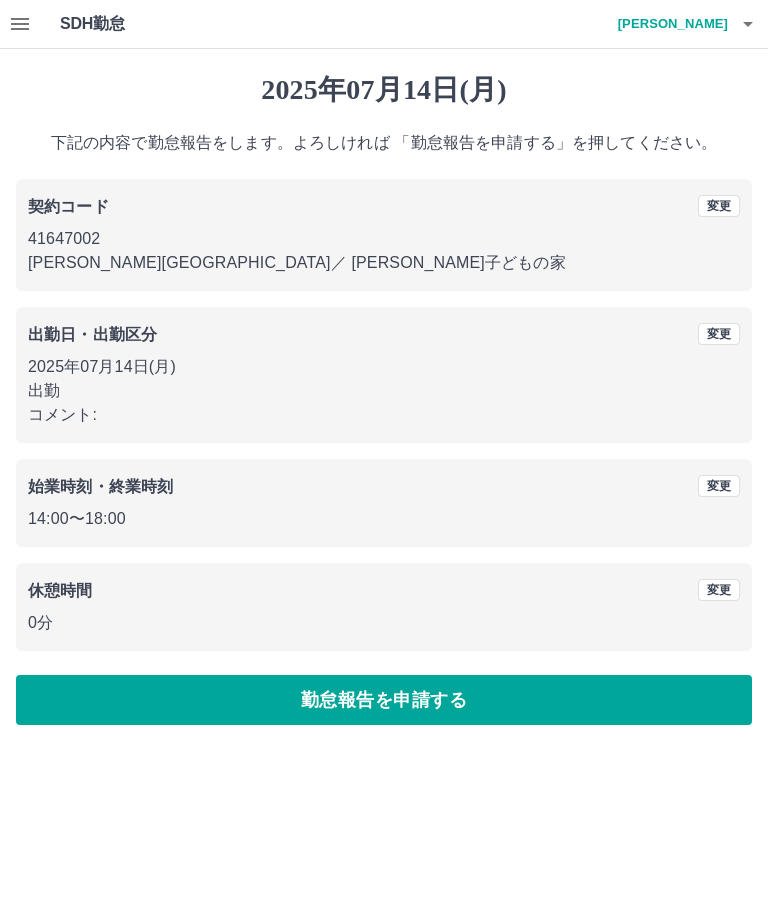click on "勤怠報告を申請する" at bounding box center (384, 700) 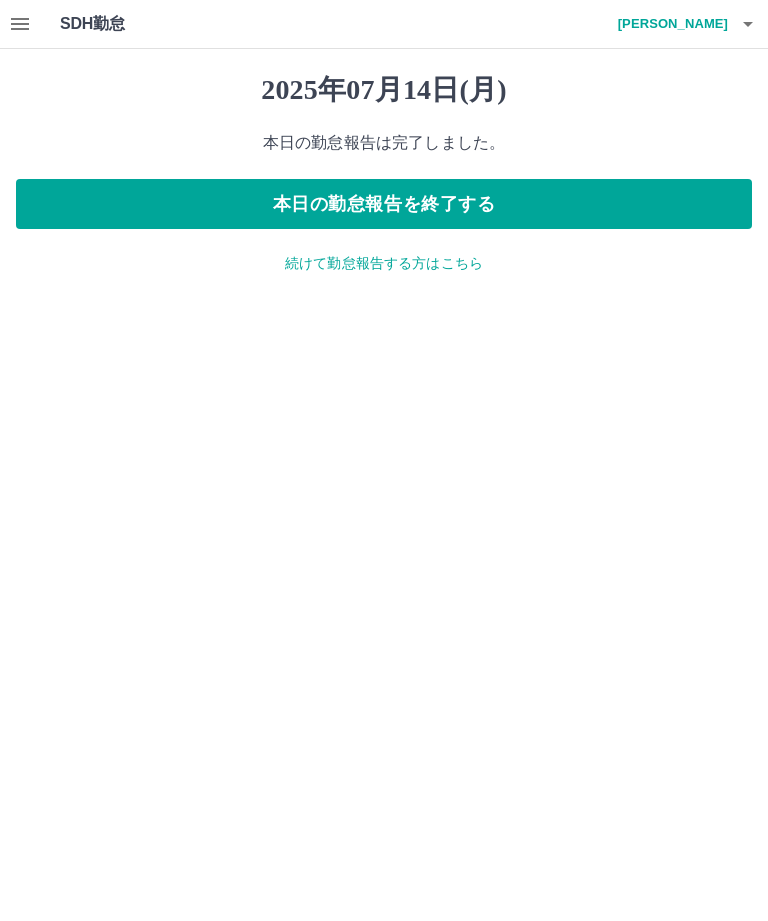 click on "本日の勤怠報告を終了する" at bounding box center (384, 204) 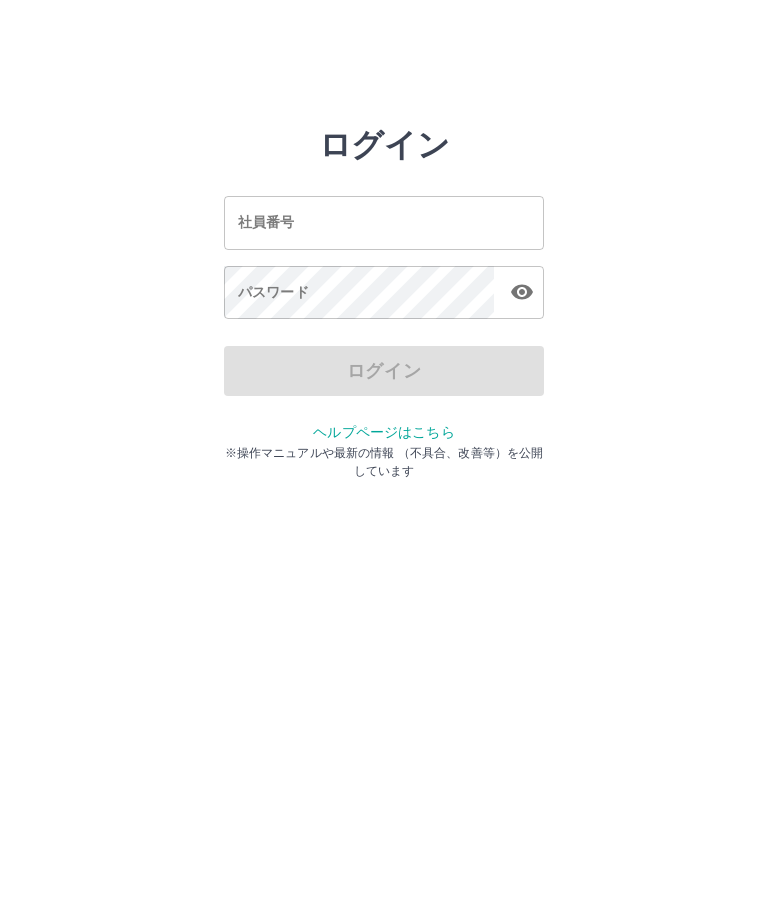scroll, scrollTop: 0, scrollLeft: 0, axis: both 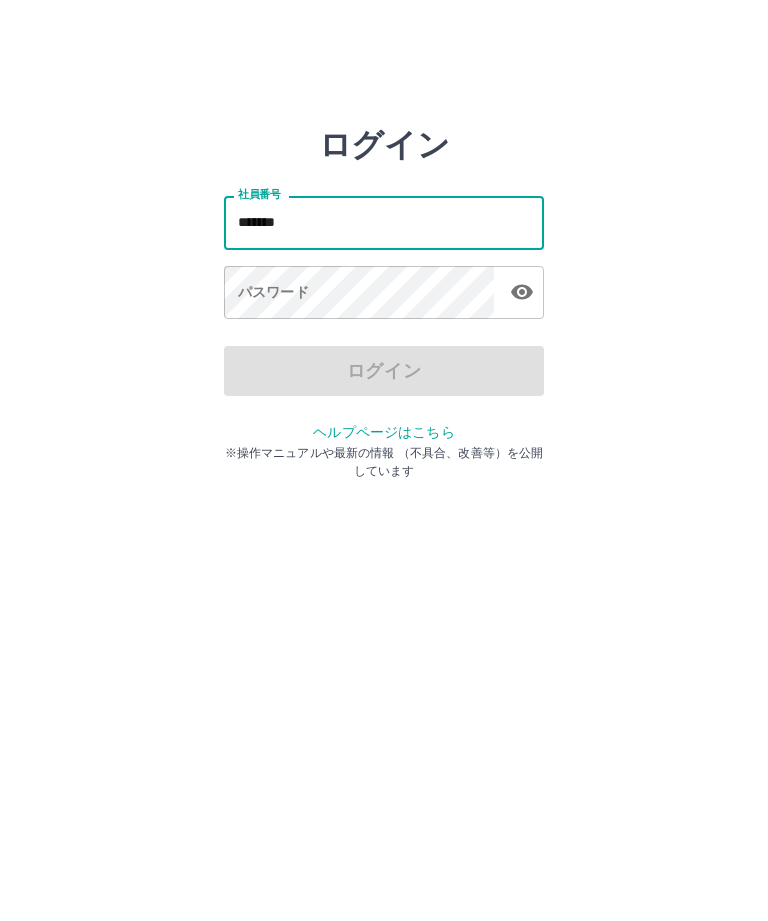 type on "*******" 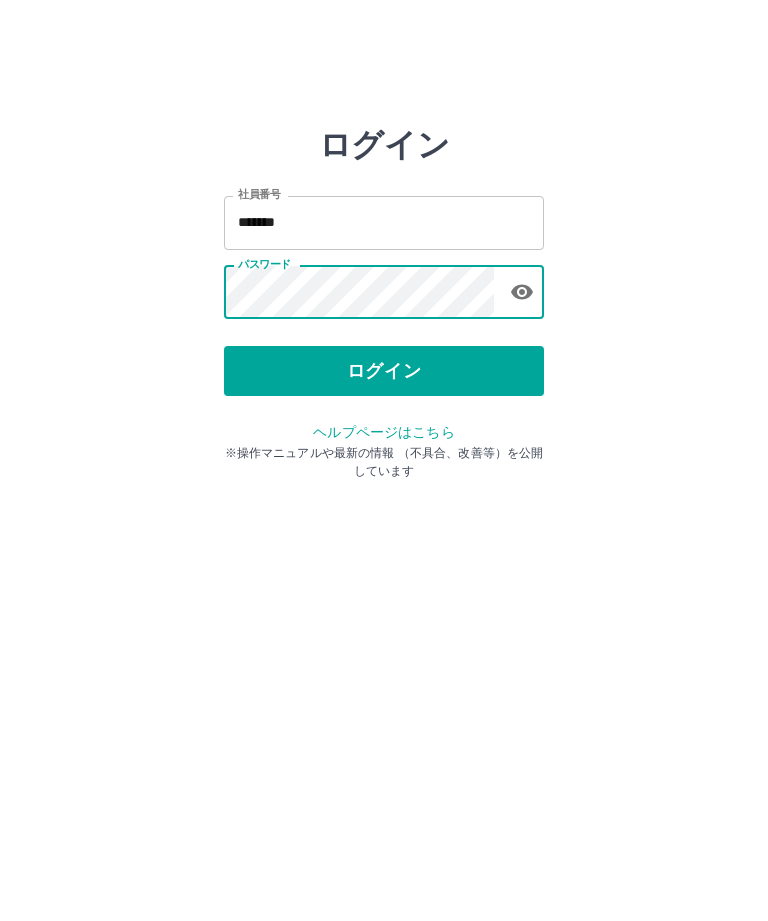 click on "ログイン" at bounding box center (384, 371) 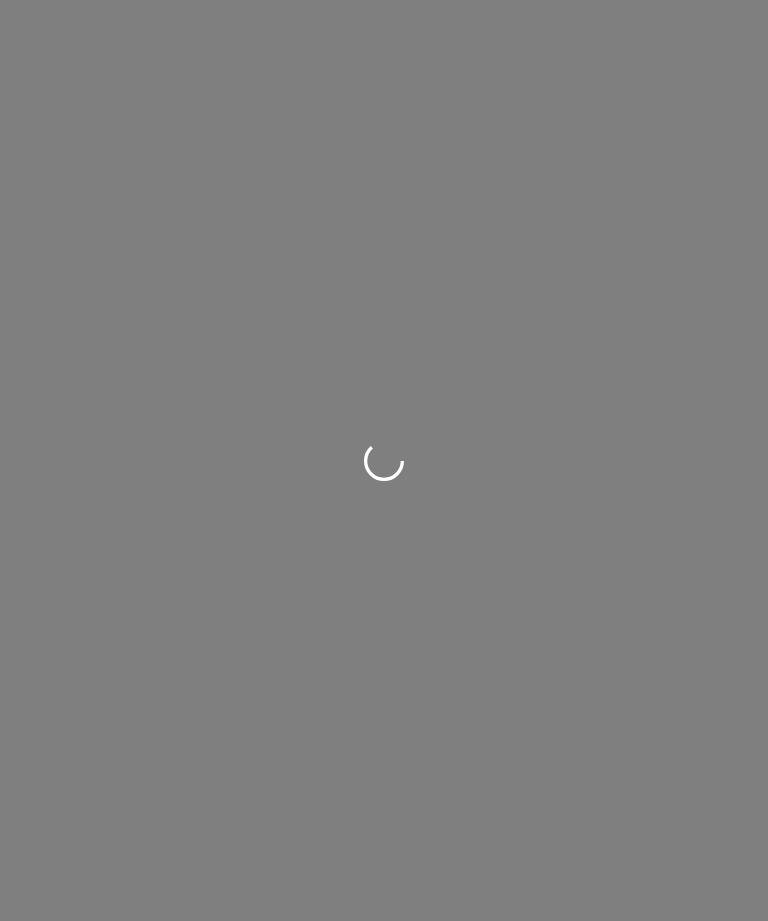 scroll, scrollTop: 0, scrollLeft: 0, axis: both 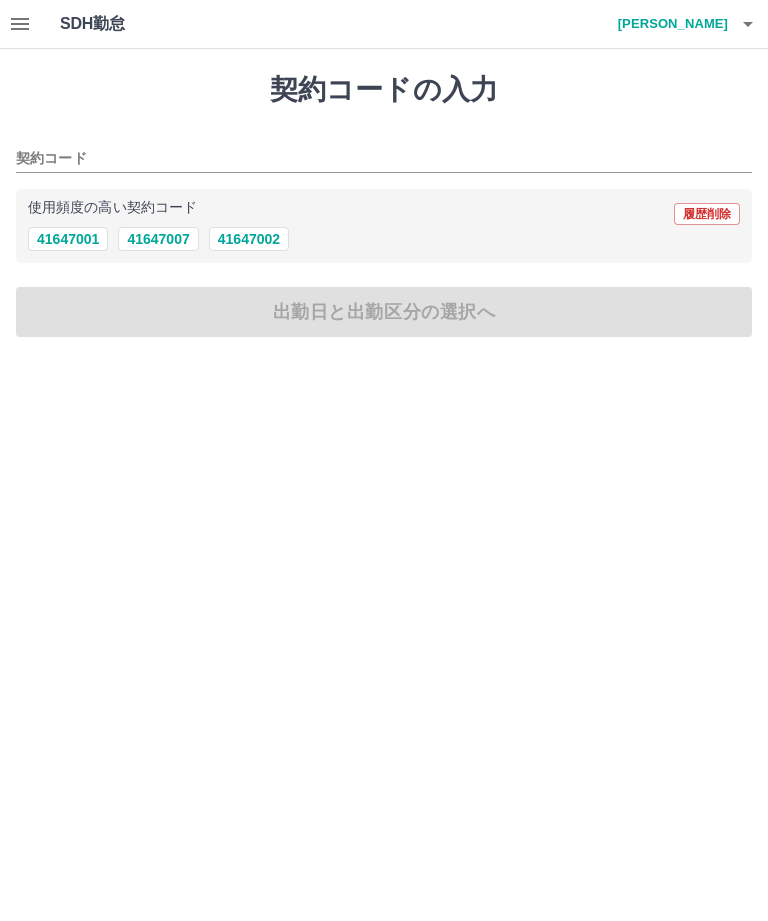 click on "SDH勤怠 福田　隆子 契約コードの入力 契約コード 使用頻度の高い契約コード 履歴削除 41647001 41647007 41647002 出勤日と出勤区分の選択へ SDH勤怠" at bounding box center [384, 180] 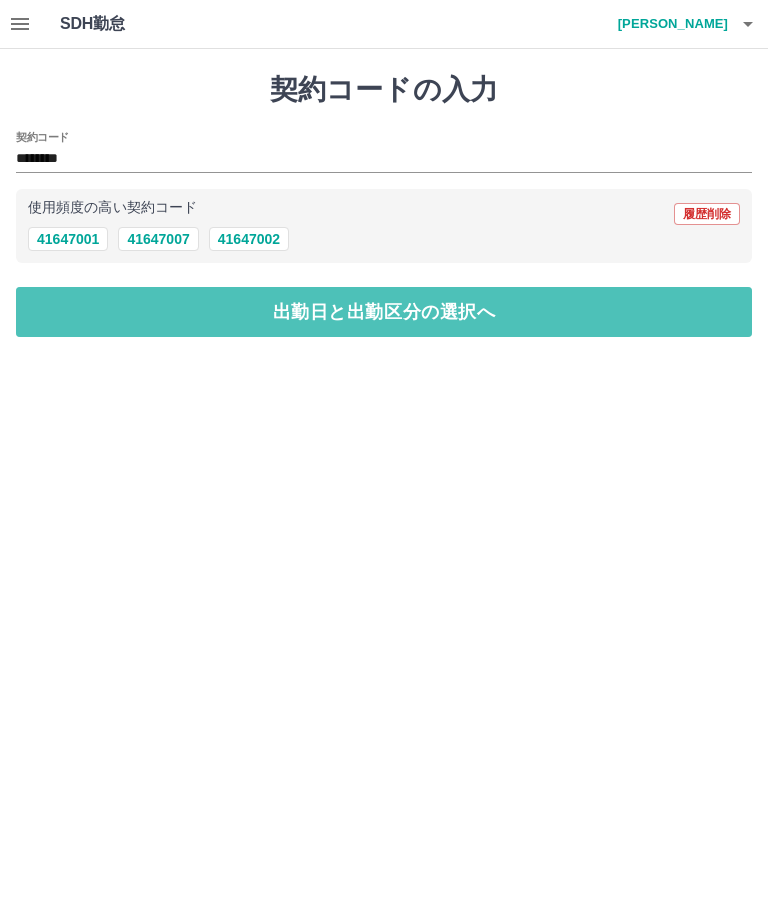 click on "出勤日と出勤区分の選択へ" at bounding box center [384, 312] 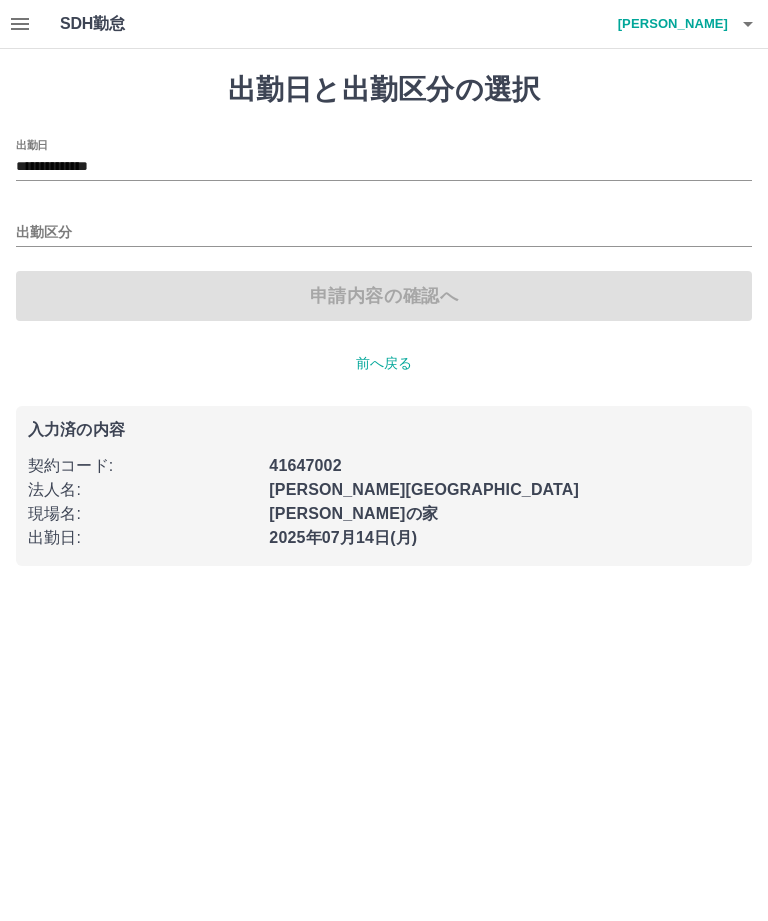 click on "出勤区分" at bounding box center (384, 233) 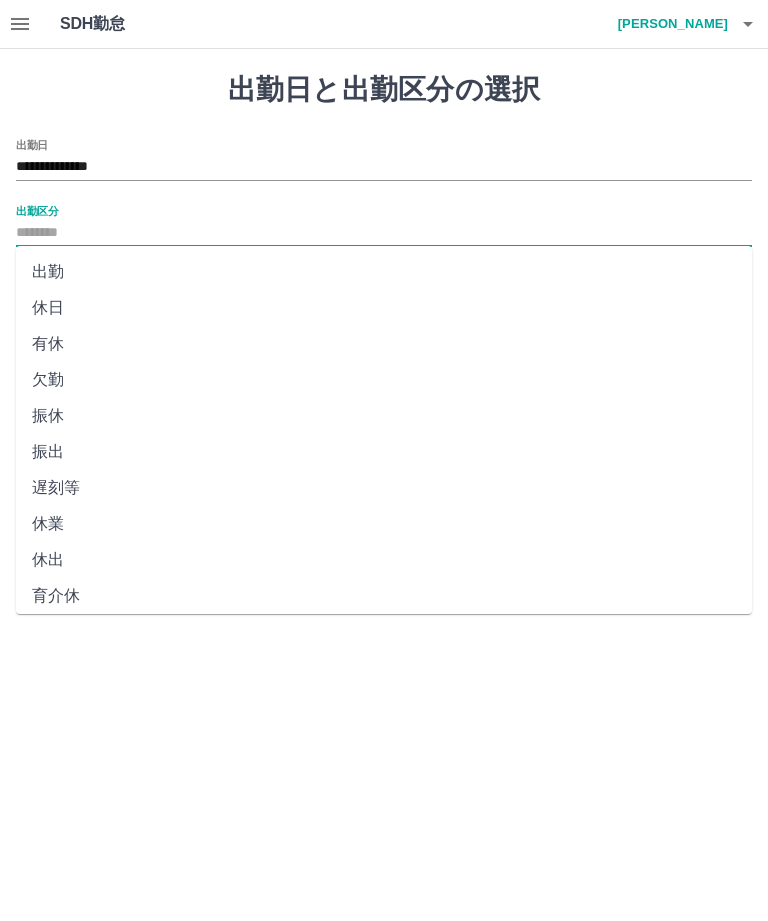 scroll, scrollTop: 0, scrollLeft: 0, axis: both 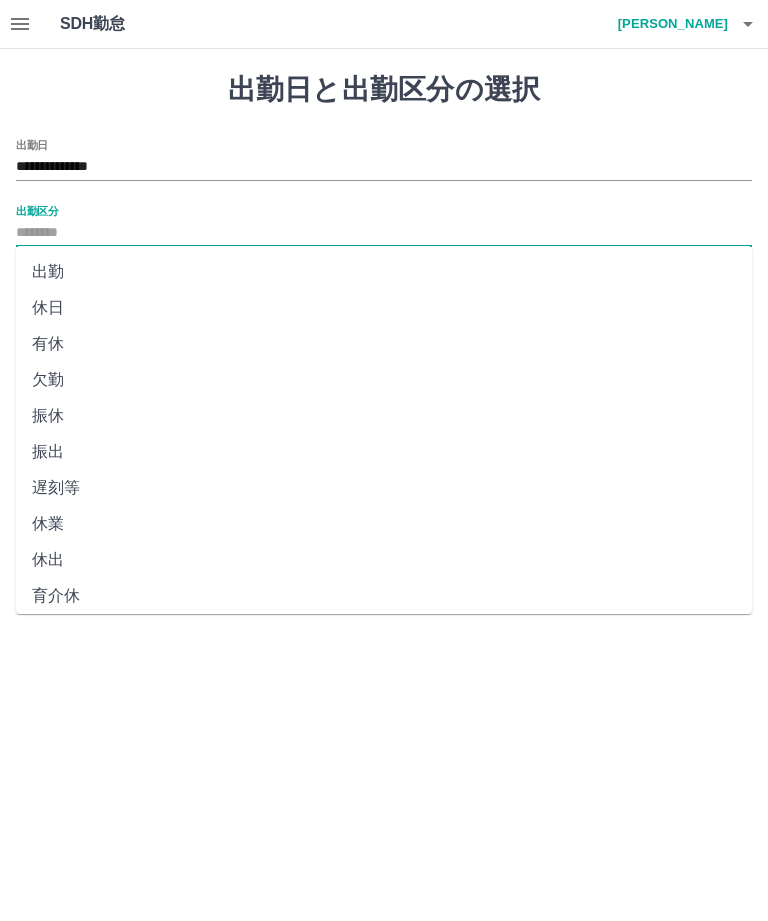 click on "出勤" at bounding box center (384, 272) 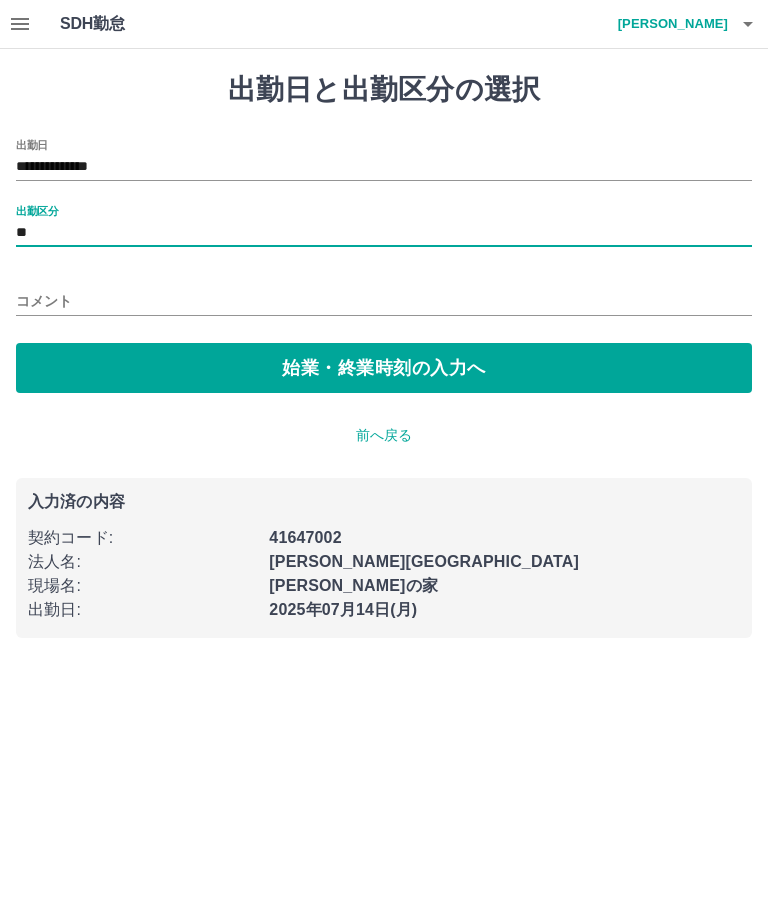 click on "始業・終業時刻の入力へ" at bounding box center (384, 368) 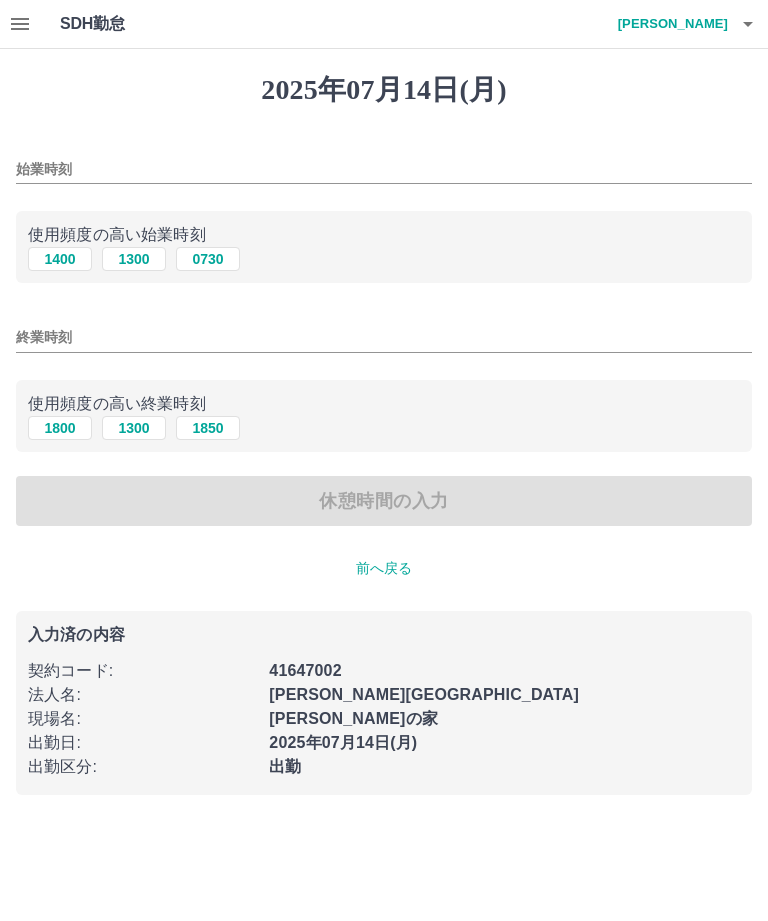 click on "1400" at bounding box center [60, 259] 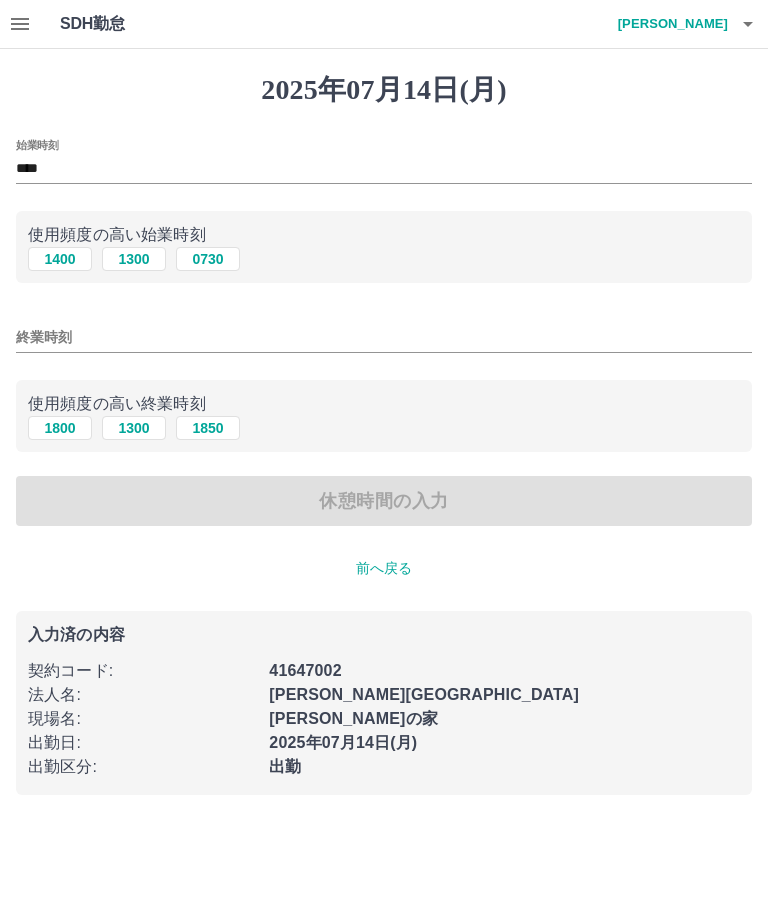 click on "1800" at bounding box center (60, 428) 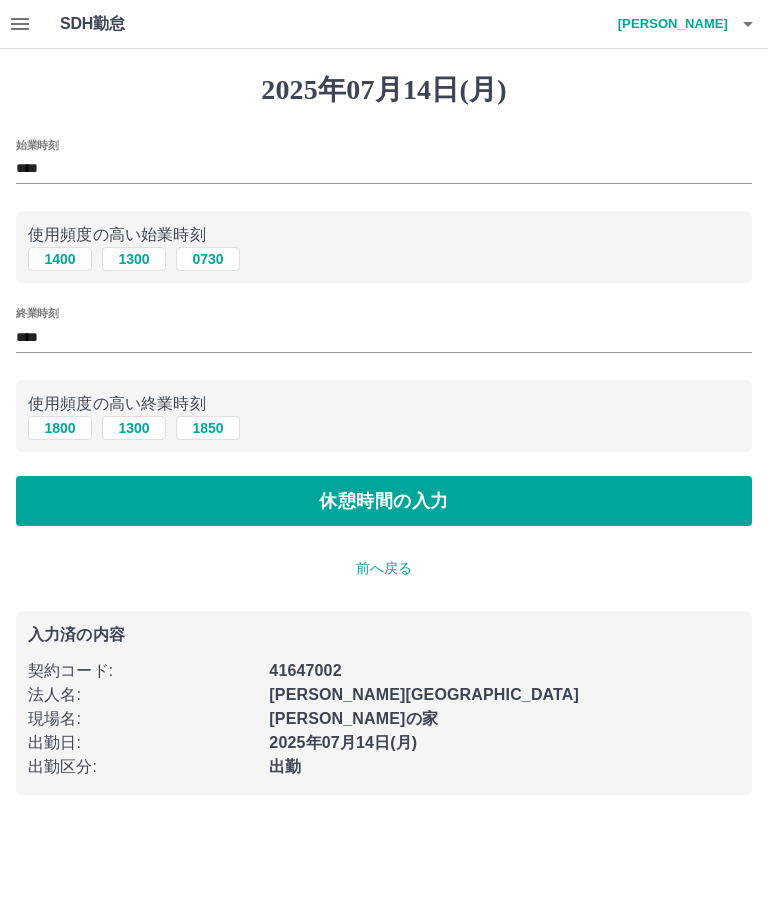 click on "休憩時間の入力" at bounding box center [384, 501] 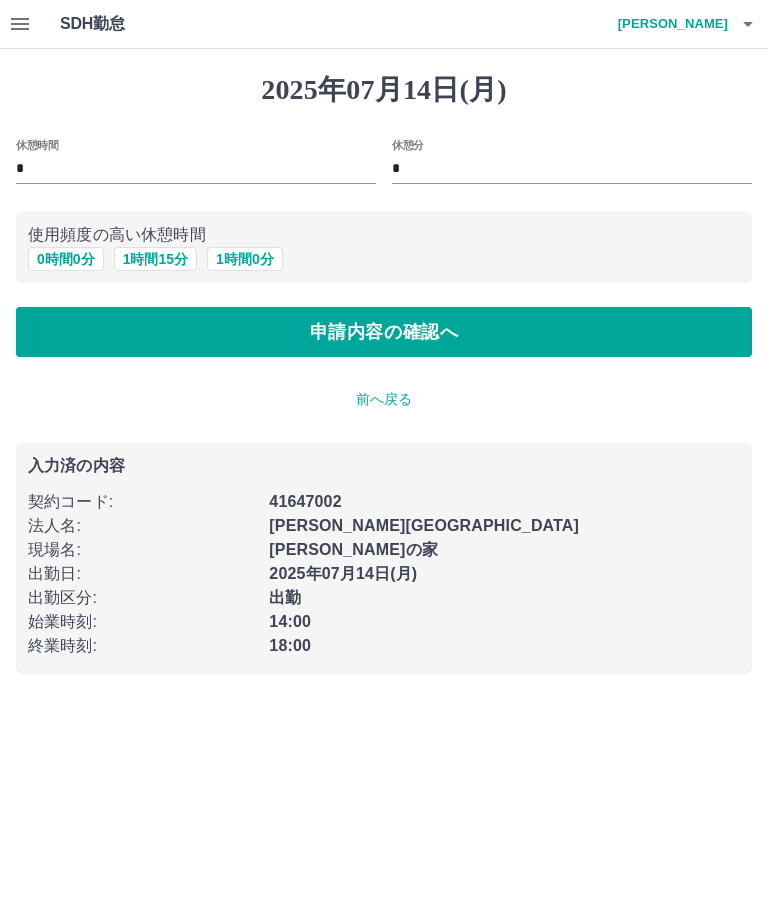 click on "申請内容の確認へ" at bounding box center [384, 332] 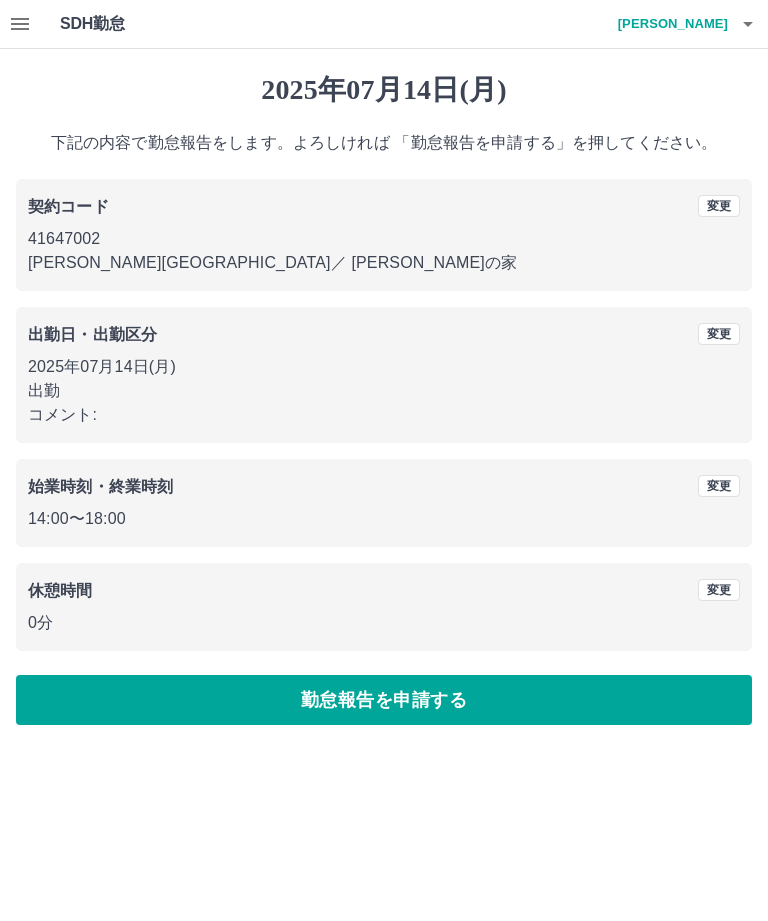 click on "勤怠報告を申請する" at bounding box center (384, 700) 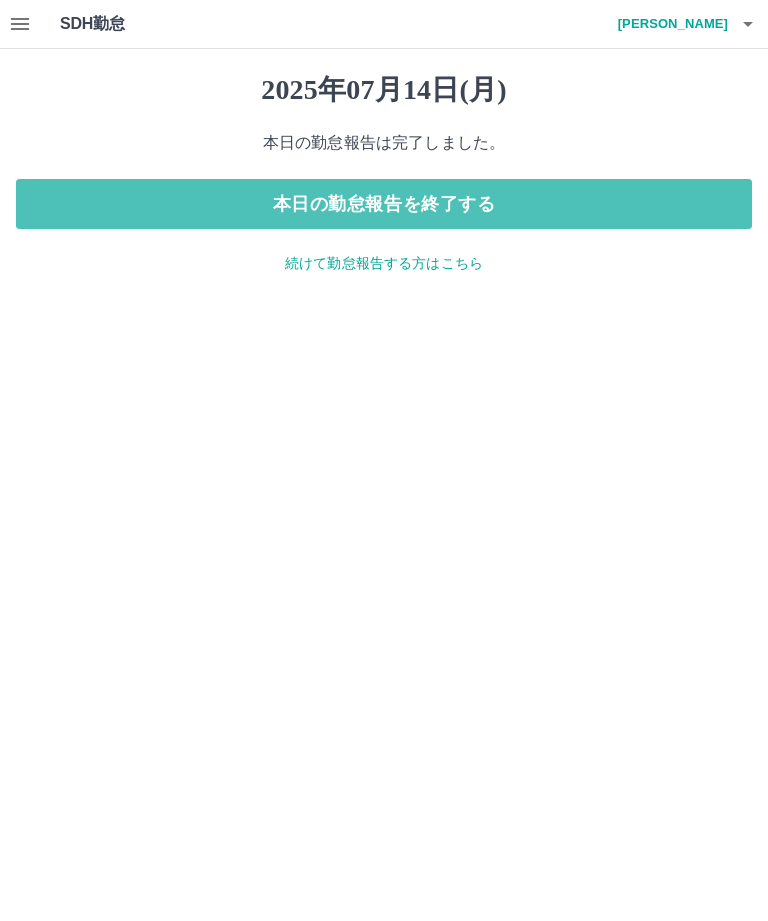 click on "本日の勤怠報告を終了する" at bounding box center [384, 204] 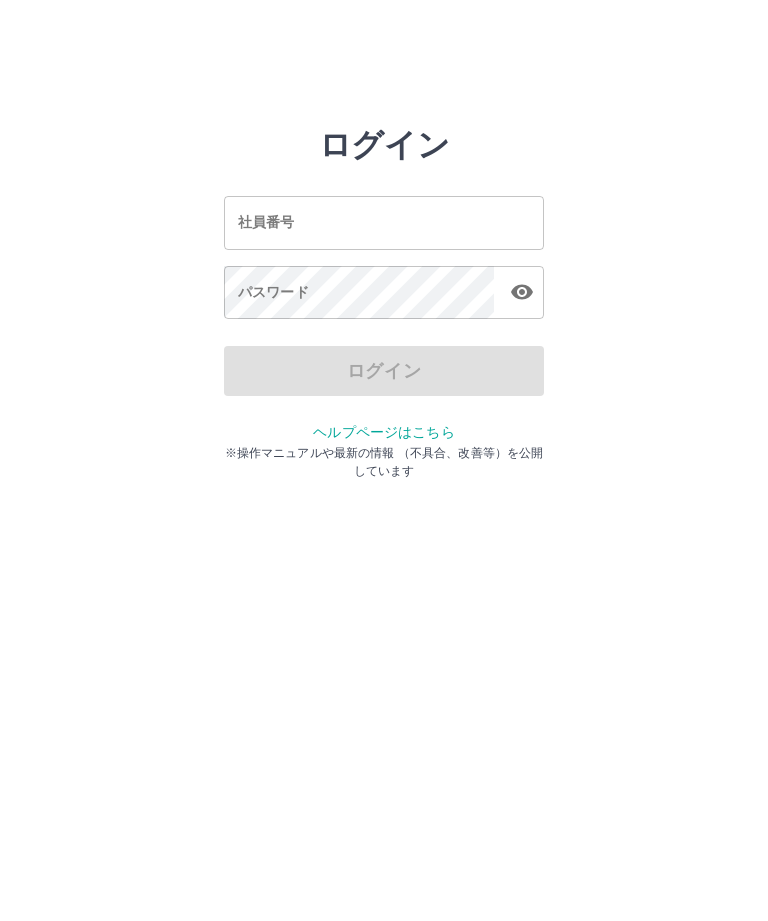 scroll, scrollTop: 0, scrollLeft: 0, axis: both 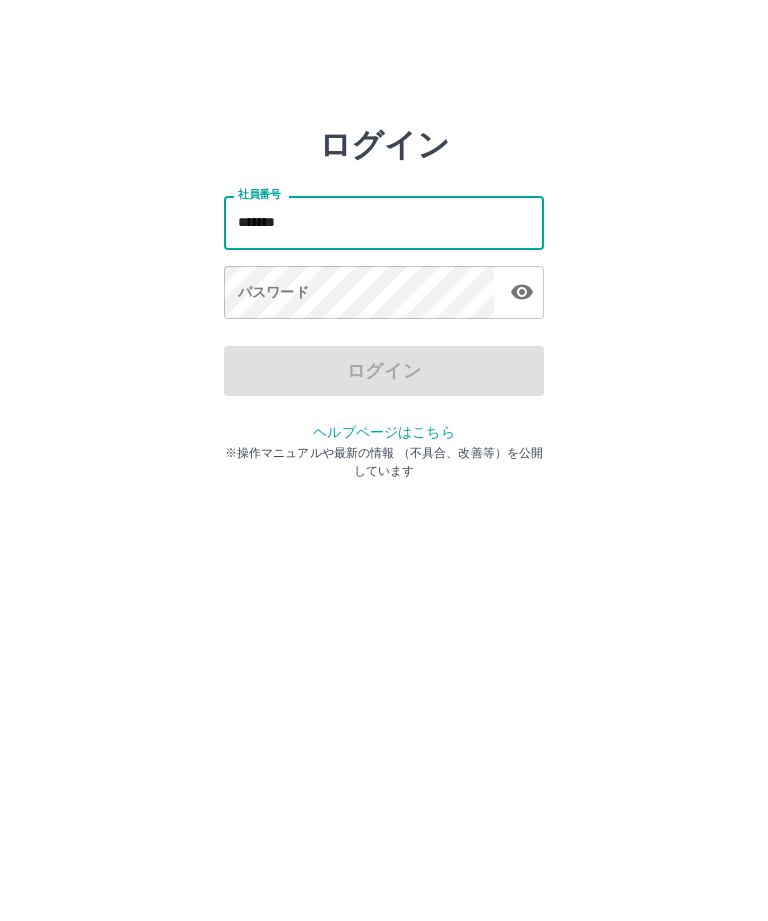 type on "*******" 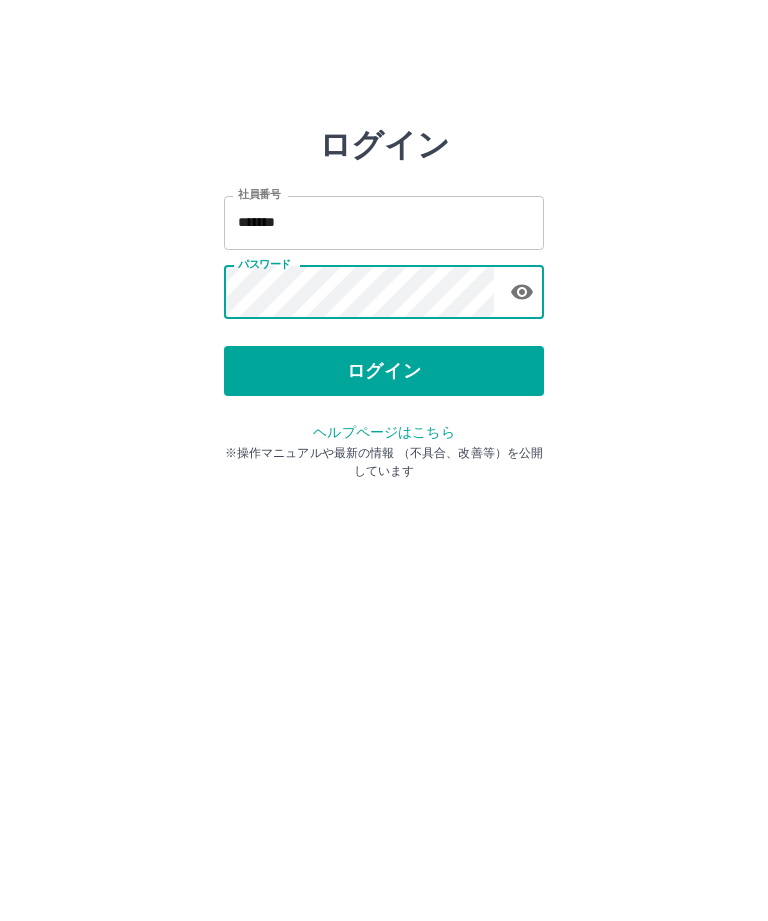 click on "ログイン" at bounding box center [384, 371] 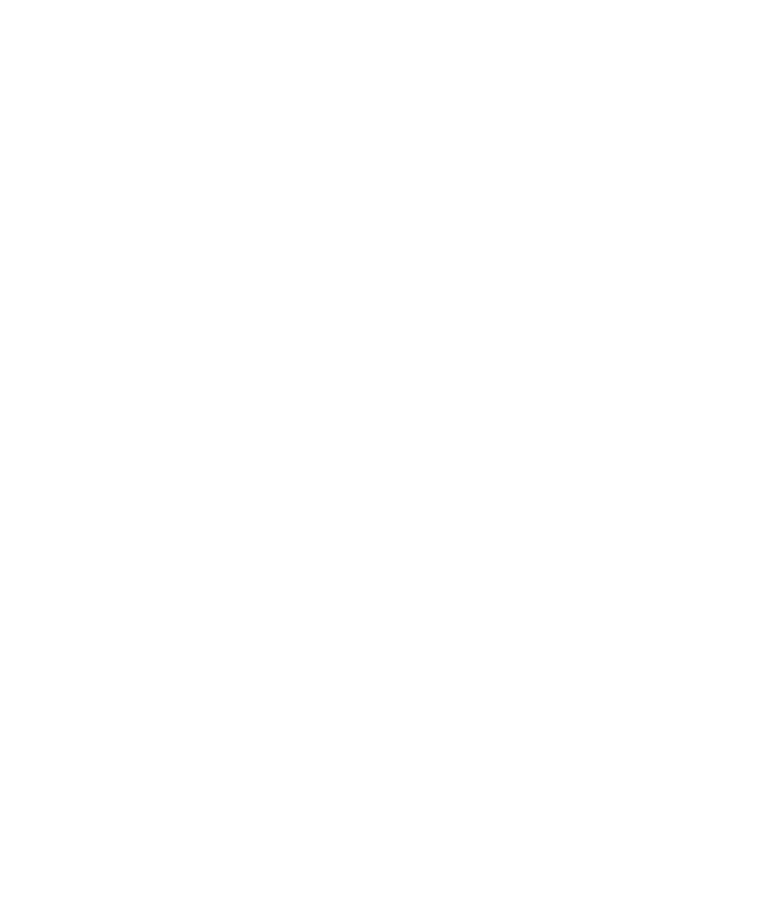 scroll, scrollTop: 0, scrollLeft: 0, axis: both 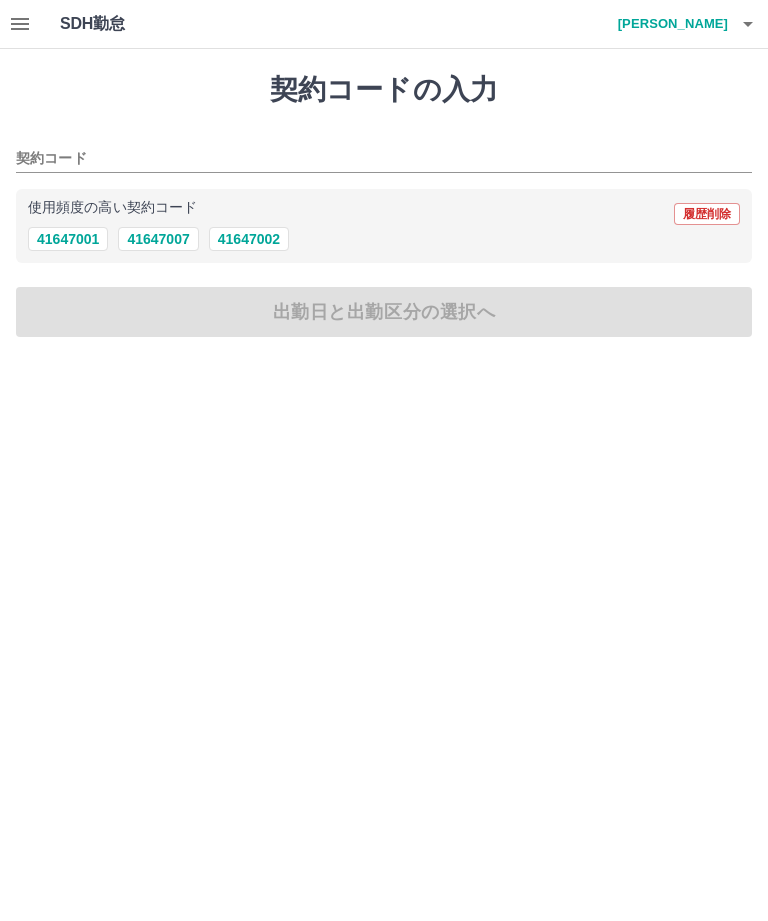 click on "41647002" at bounding box center [249, 239] 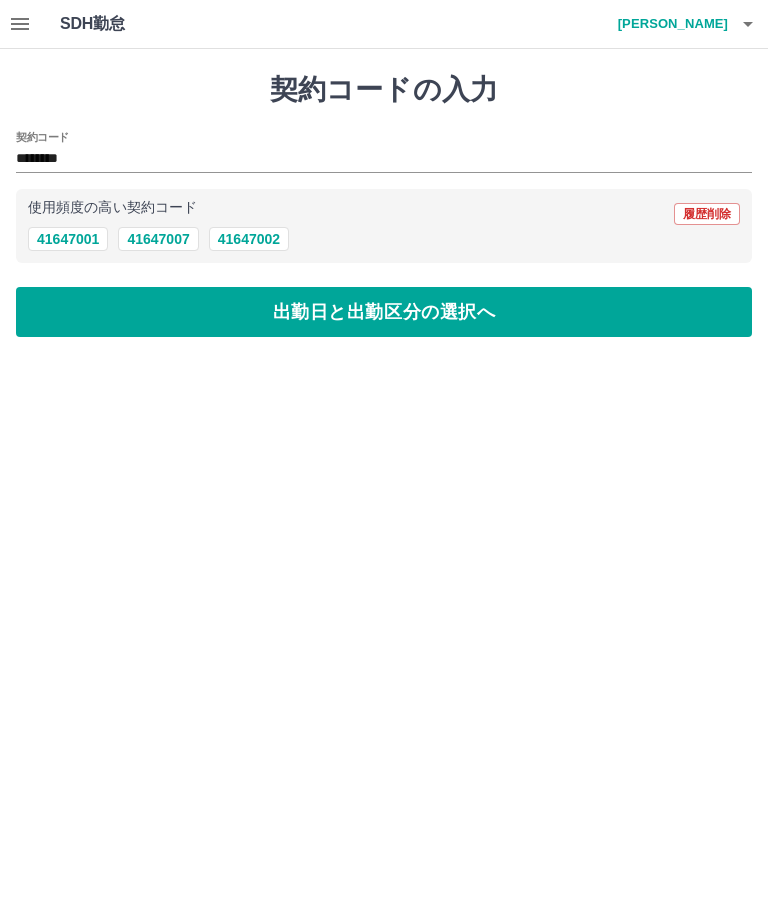 click on "出勤日と出勤区分の選択へ" at bounding box center [384, 312] 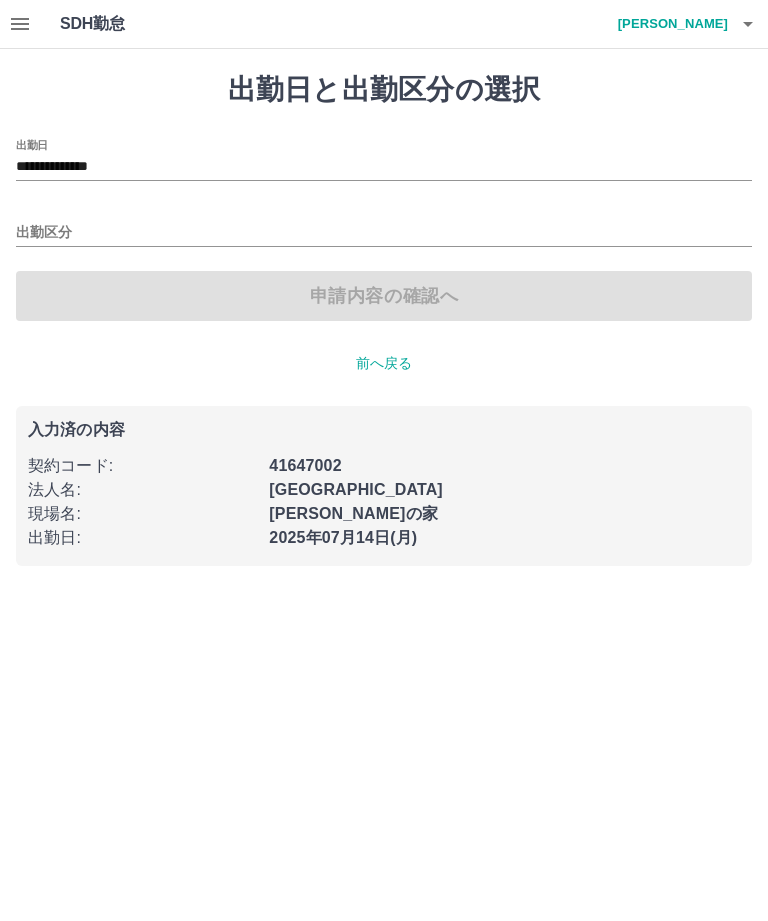 click on "出勤区分" at bounding box center [384, 233] 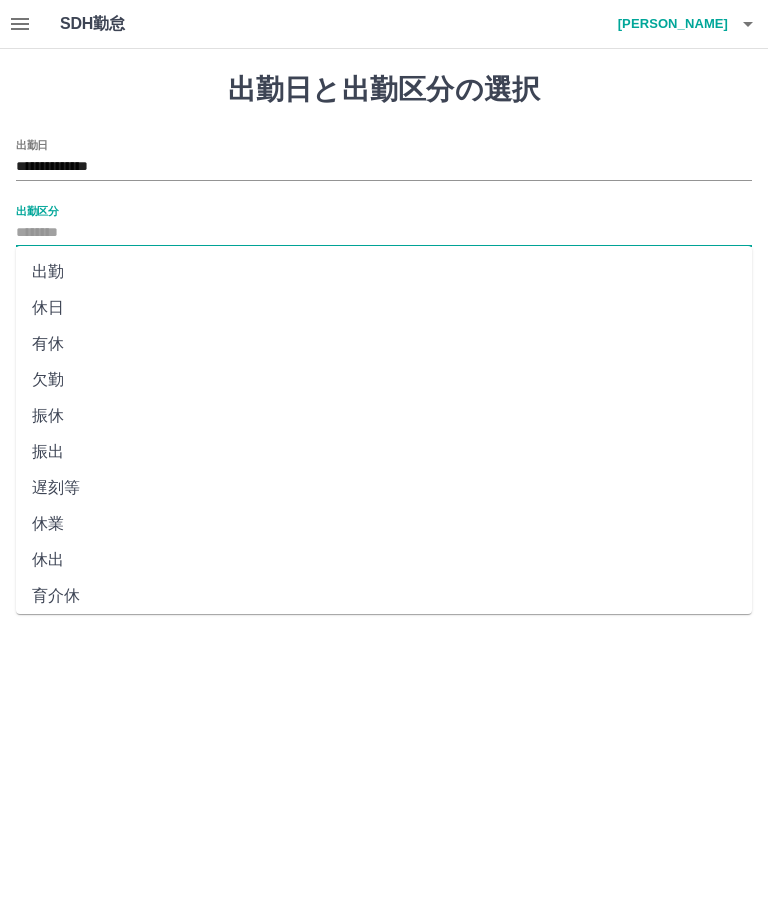 click on "出勤" at bounding box center (384, 272) 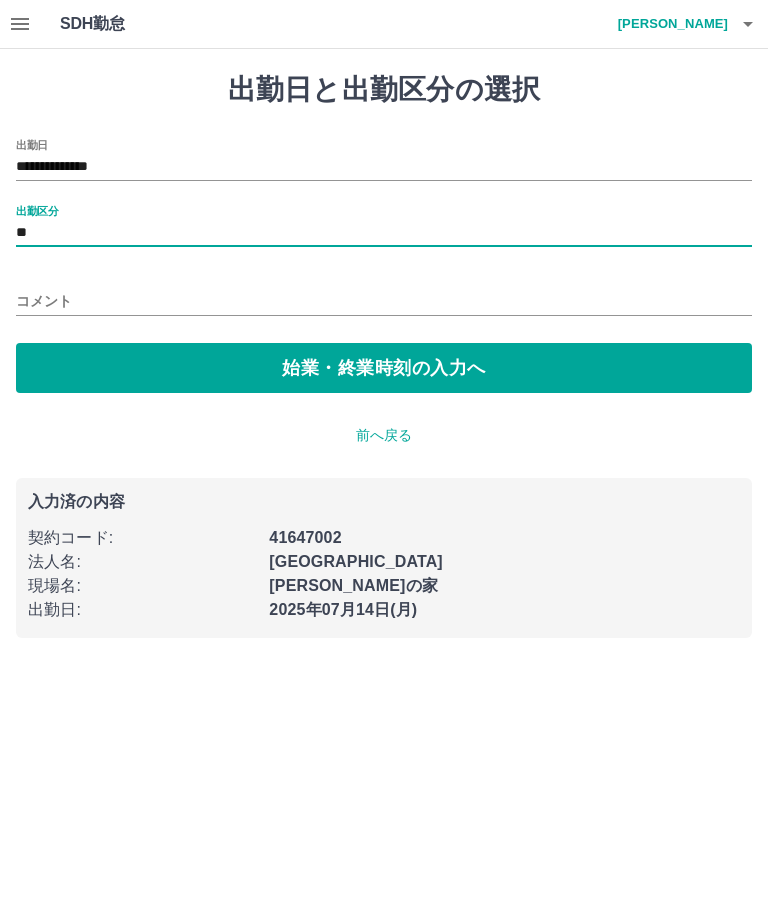 click on "始業・終業時刻の入力へ" at bounding box center [384, 368] 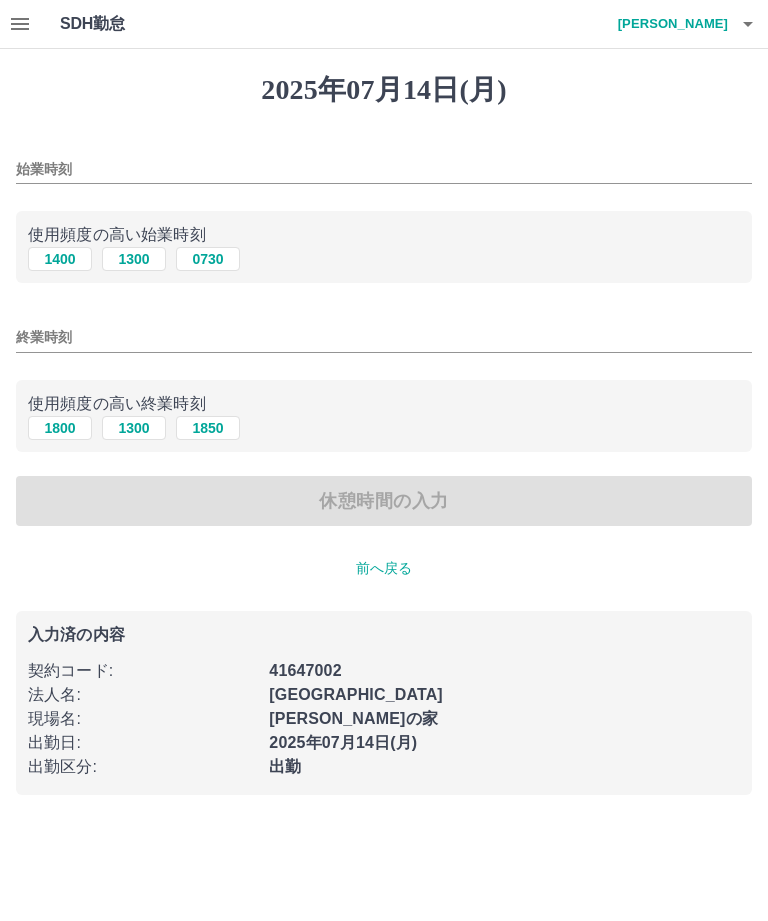 click on "1300" at bounding box center (134, 259) 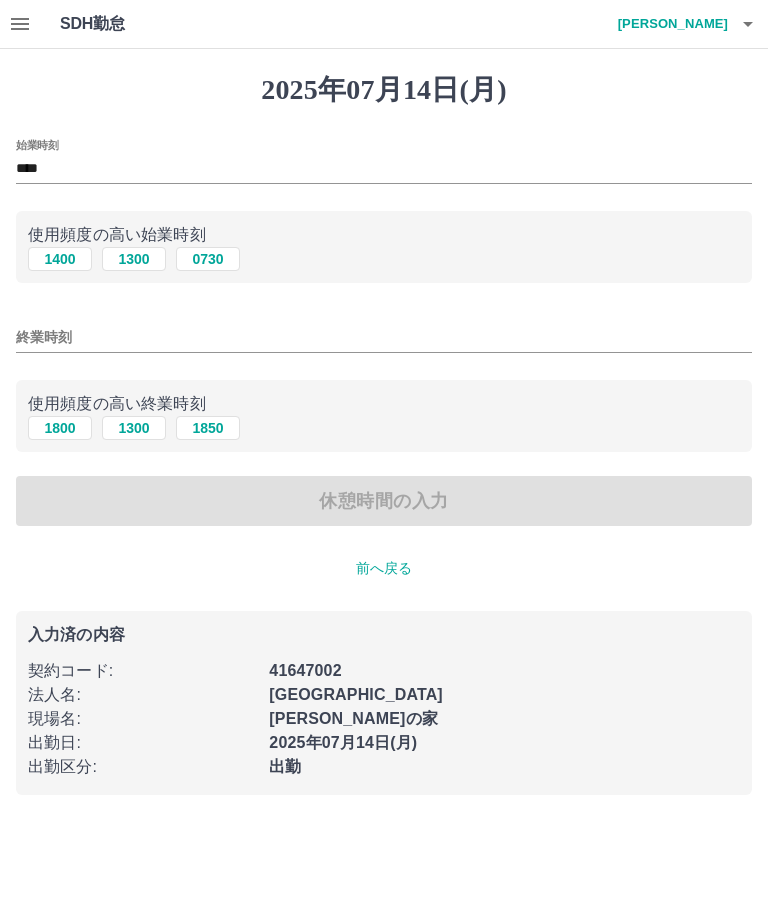 click on "1800" at bounding box center [60, 428] 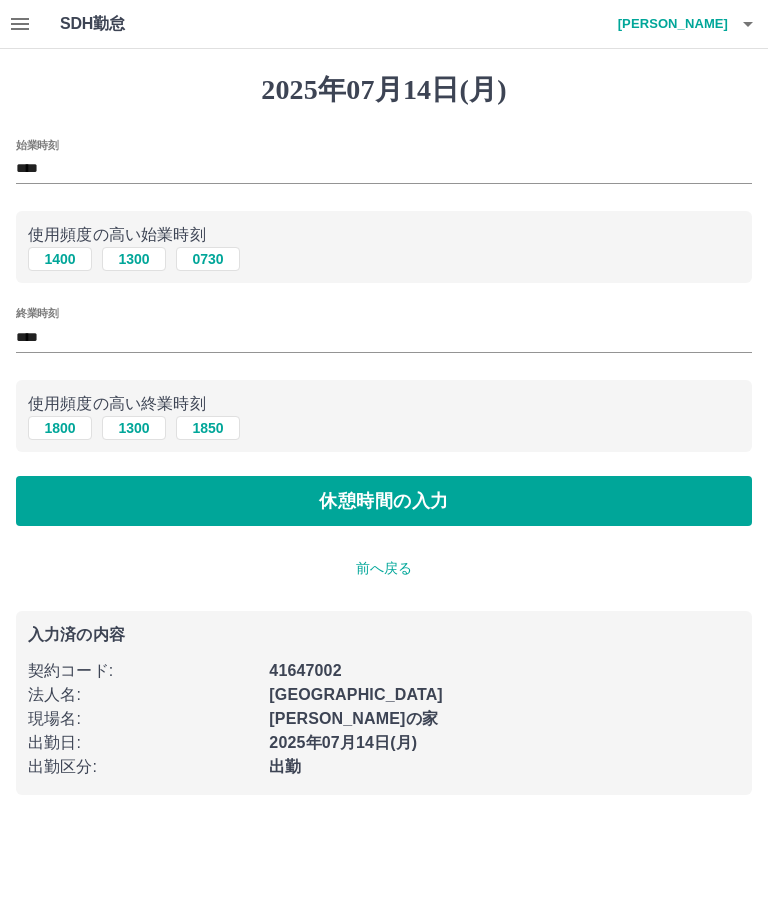 click on "休憩時間の入力" at bounding box center [384, 501] 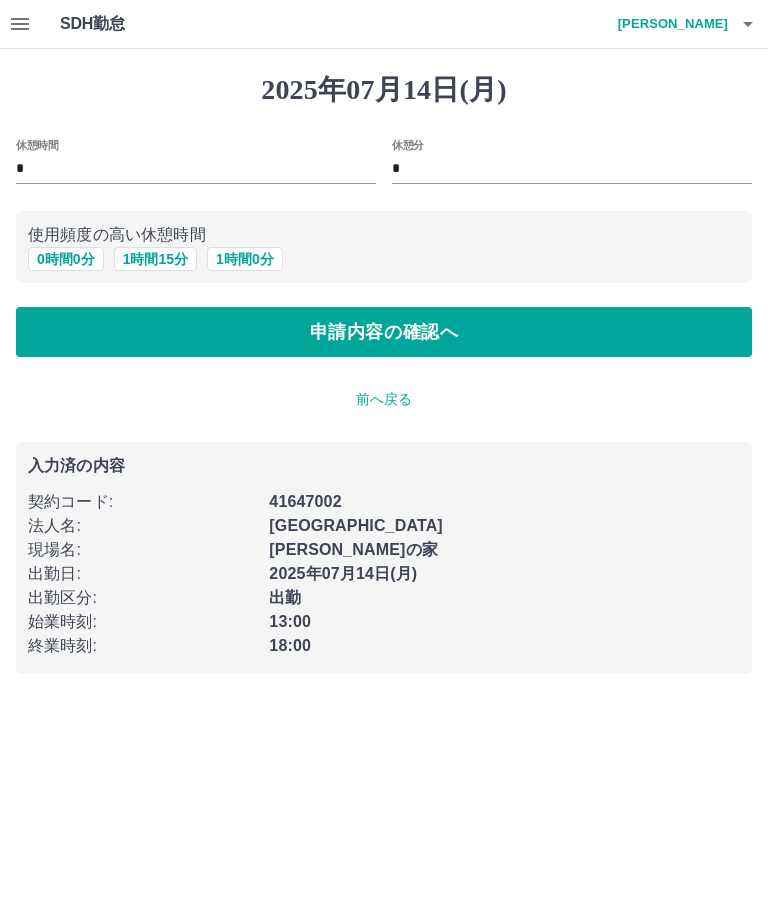 click on "申請内容の確認へ" at bounding box center (384, 332) 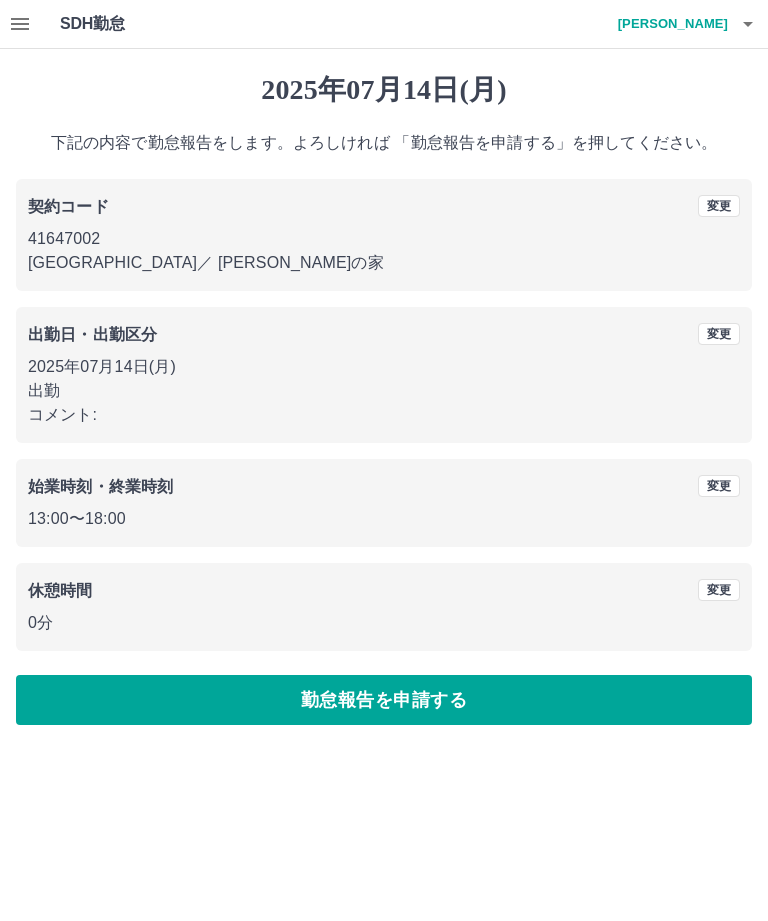 click on "勤怠報告を申請する" at bounding box center (384, 700) 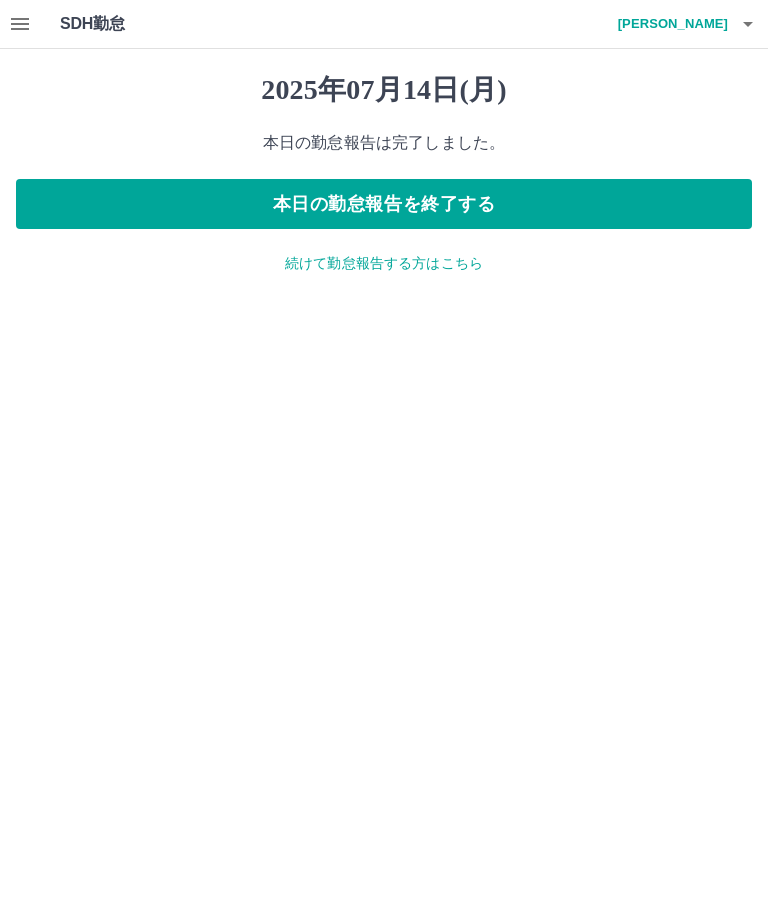 click 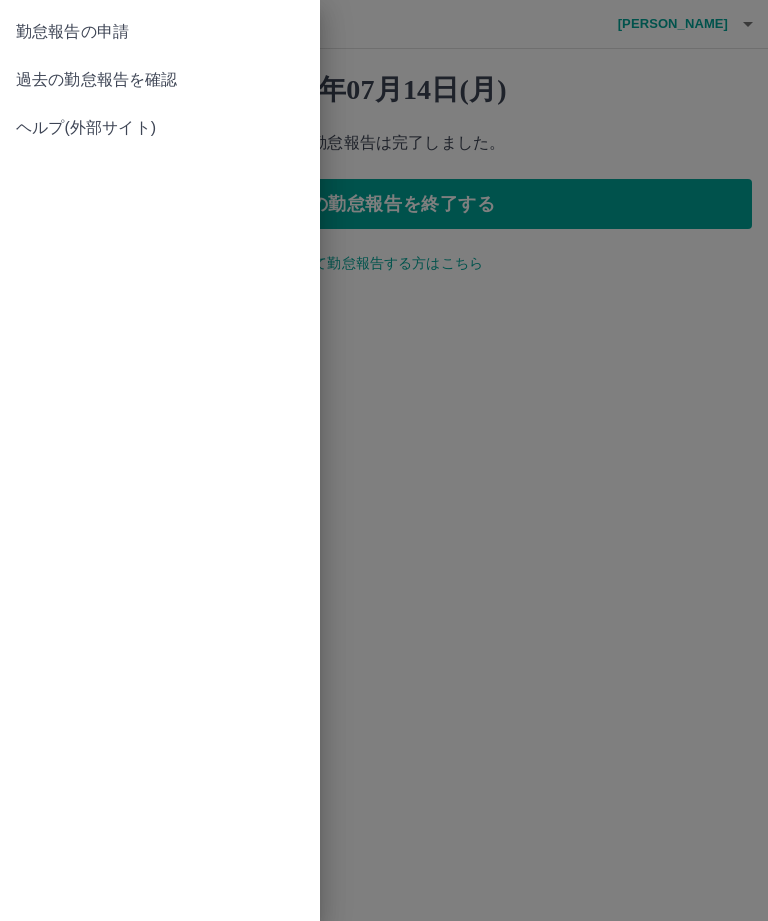 click on "勤怠報告の申請" at bounding box center (160, 32) 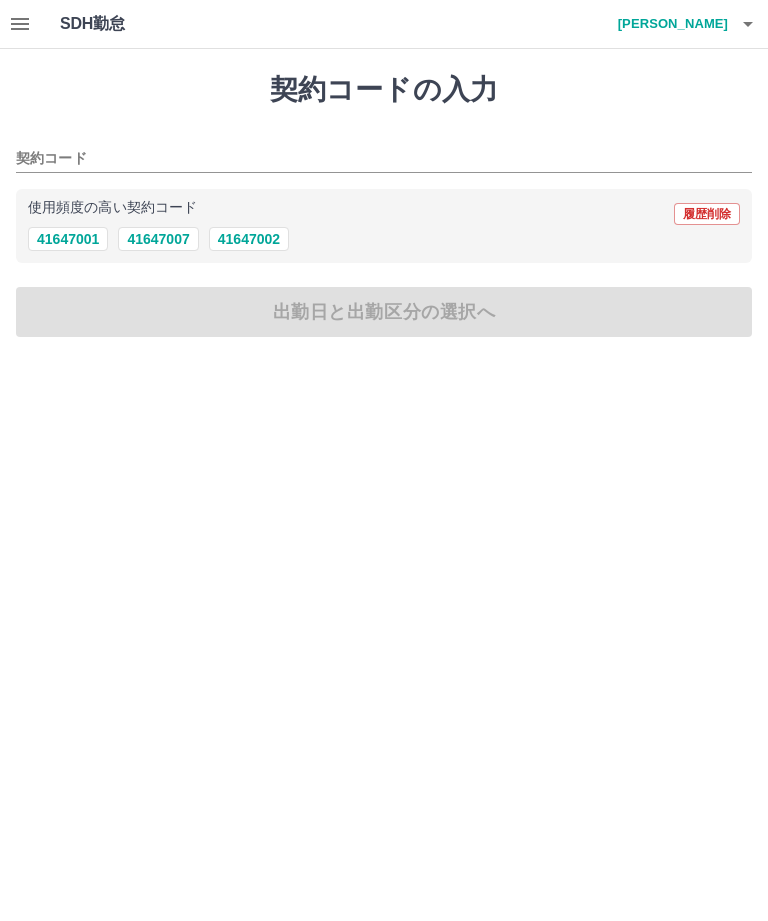 click 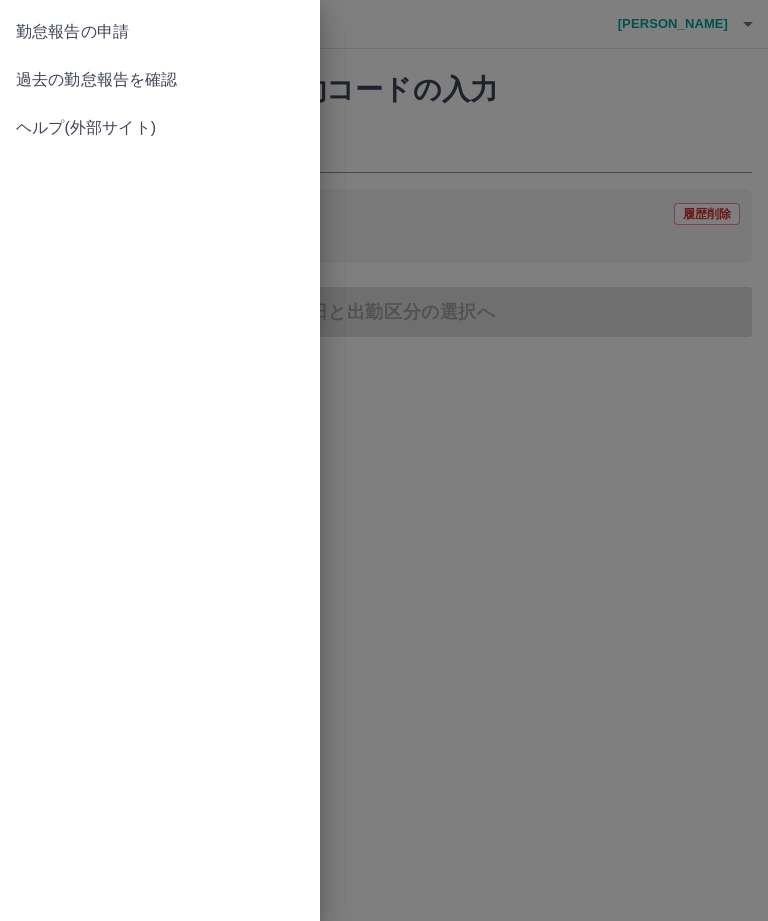 click on "過去の勤怠報告を確認" at bounding box center (160, 80) 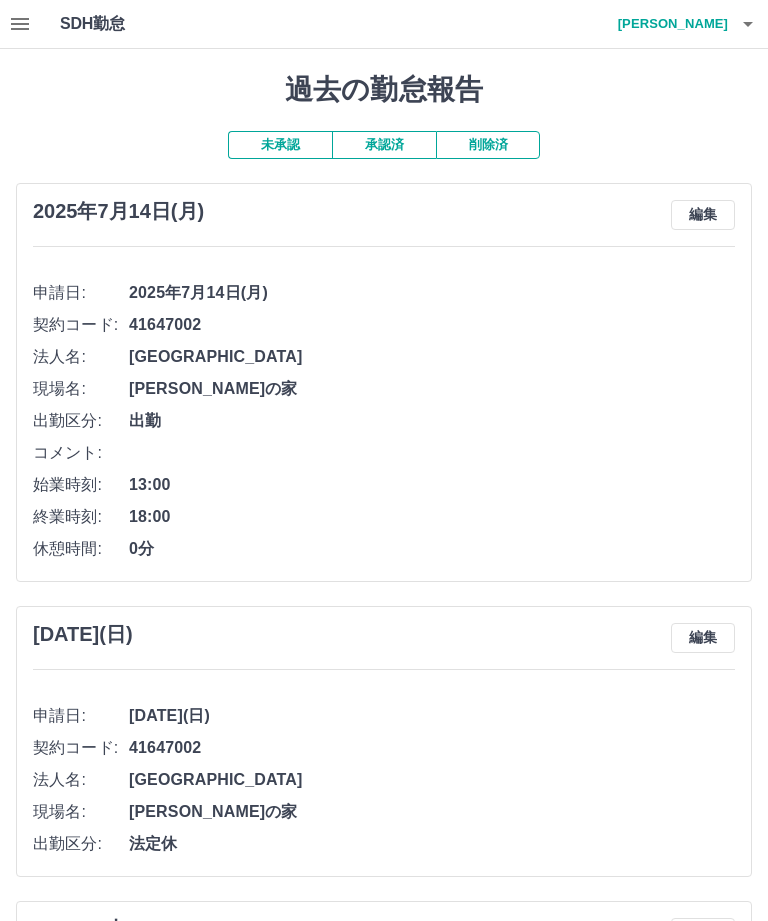 click on "承認済" at bounding box center (384, 145) 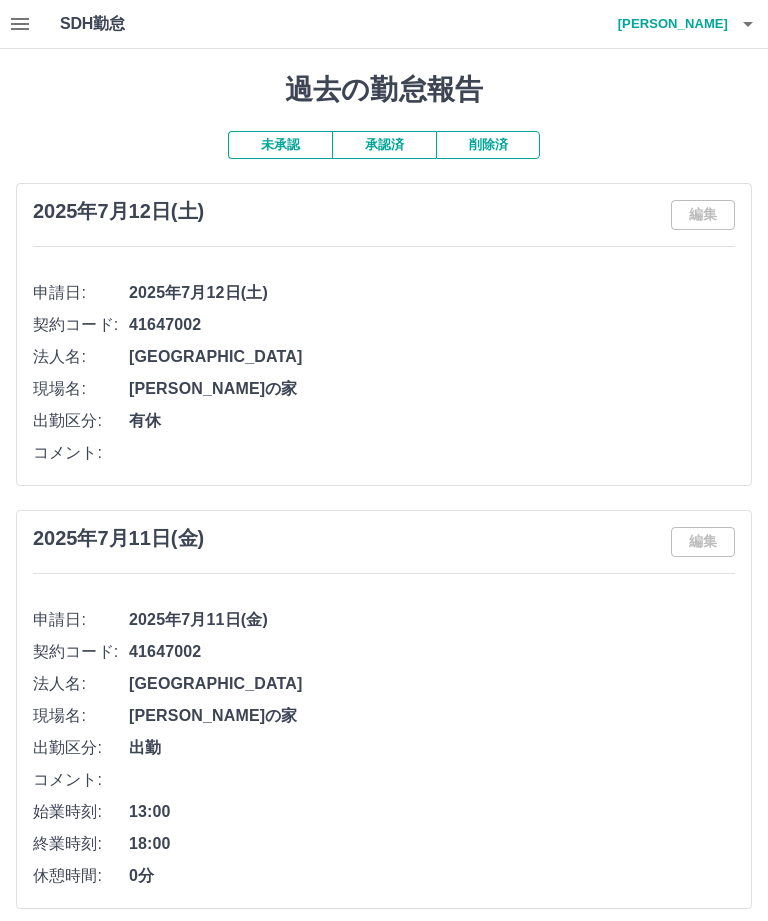 click 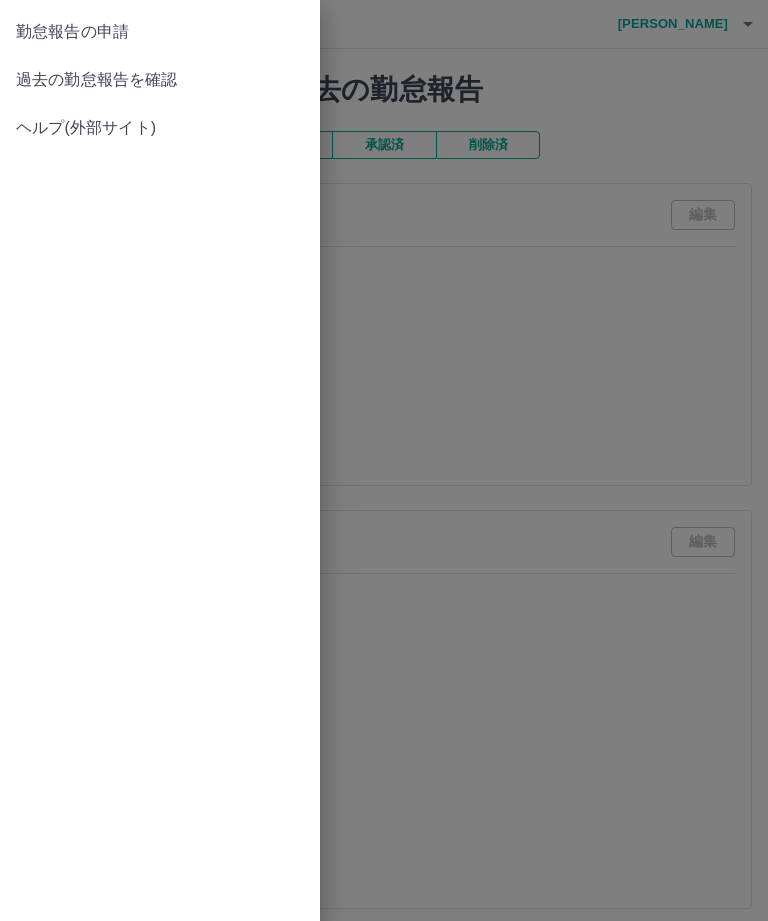 click on "勤怠報告の申請" at bounding box center (160, 32) 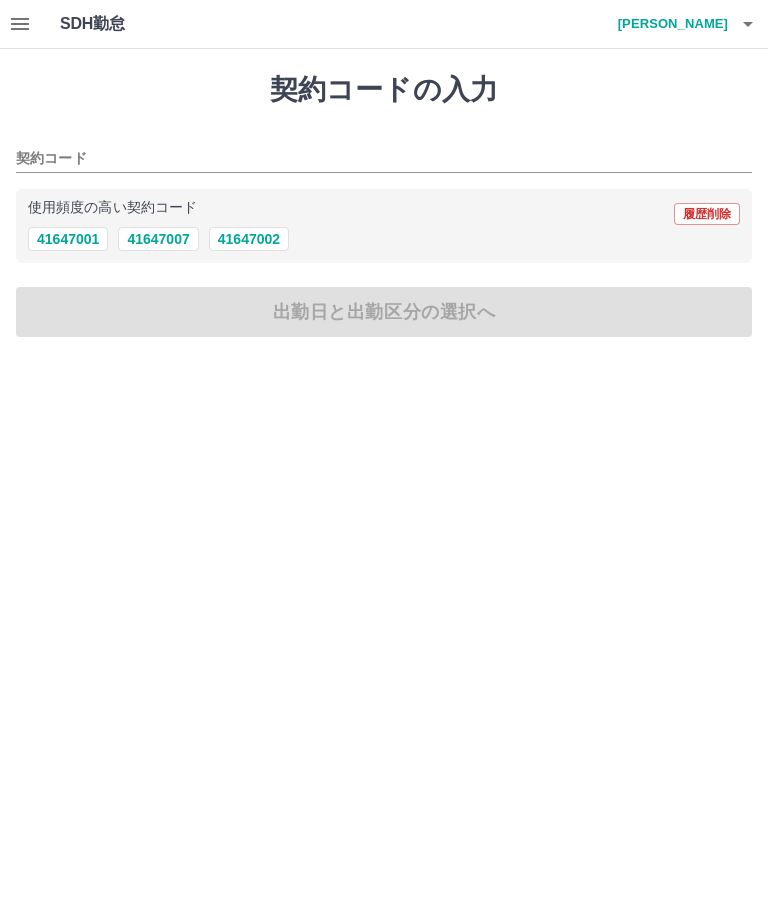 click on "41647002" at bounding box center (249, 239) 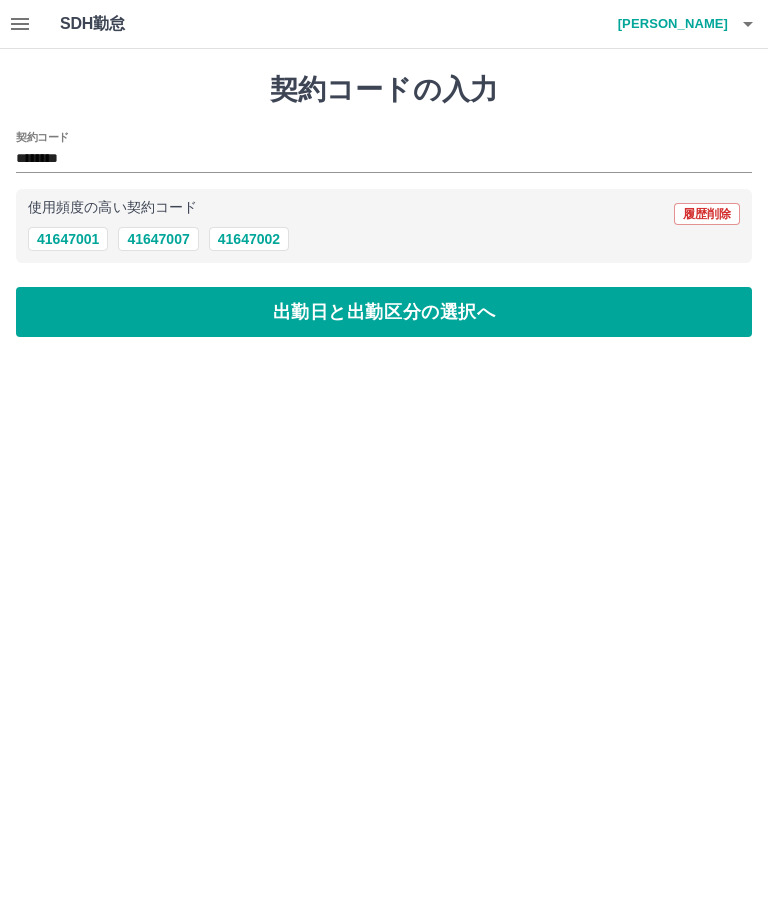 click on "出勤日と出勤区分の選択へ" at bounding box center [384, 312] 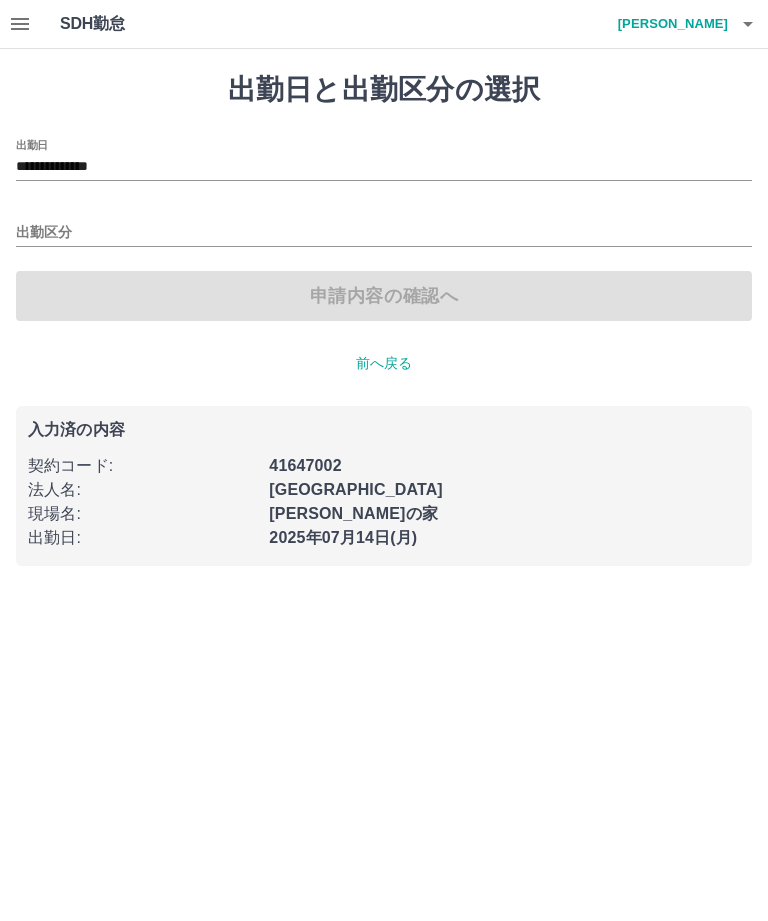 click on "**********" at bounding box center [384, 167] 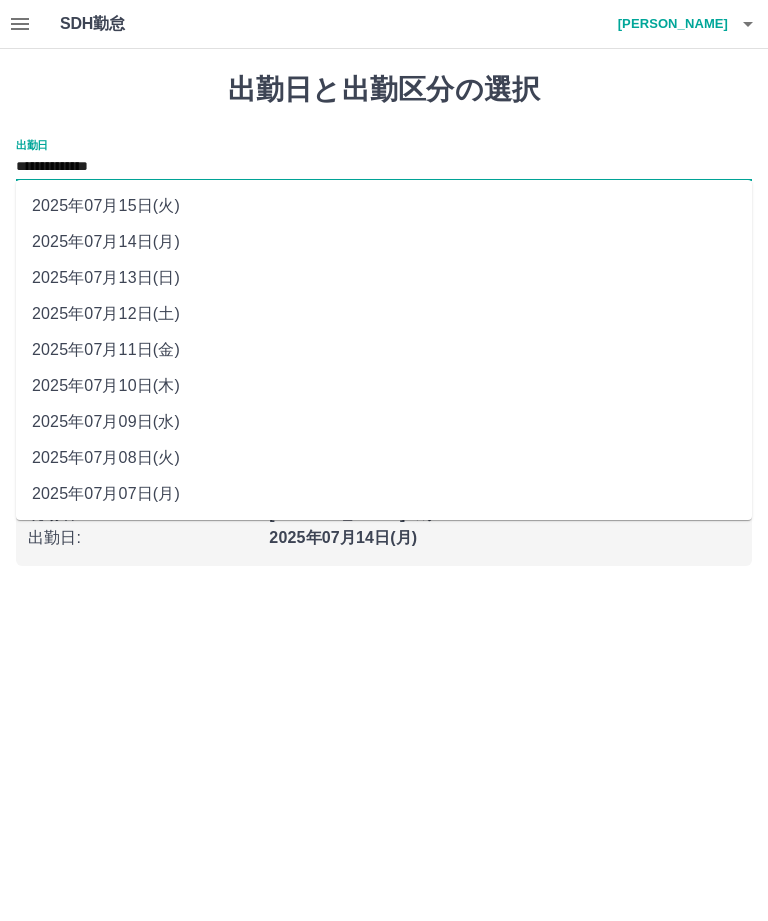click on "2025年07月13日(日)" at bounding box center (384, 278) 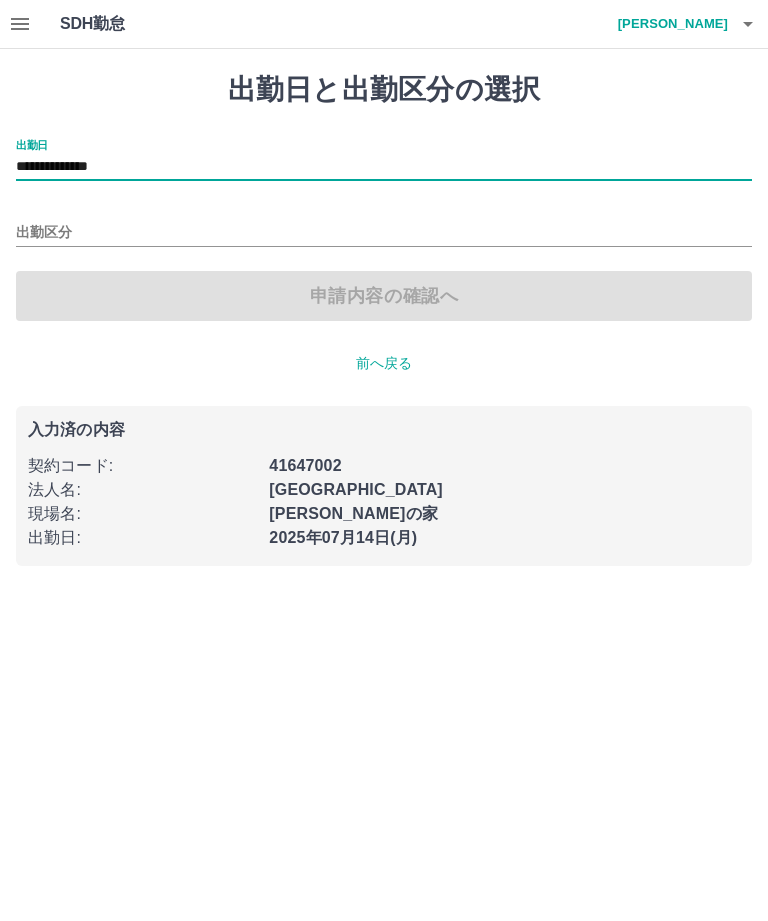 click on "出勤区分" at bounding box center (384, 233) 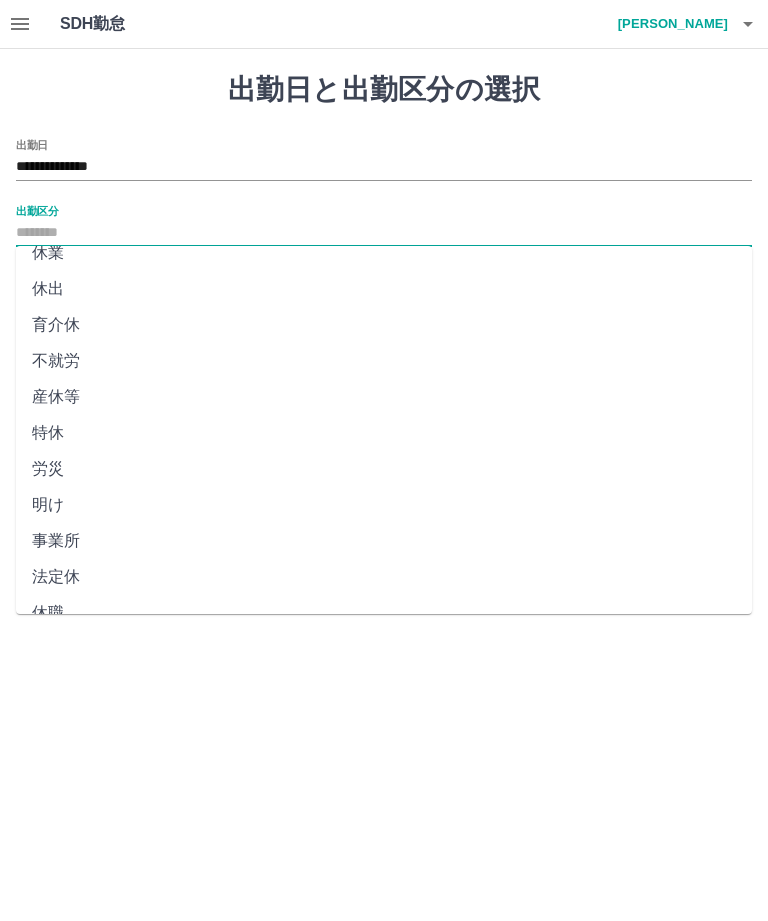 scroll, scrollTop: 270, scrollLeft: 0, axis: vertical 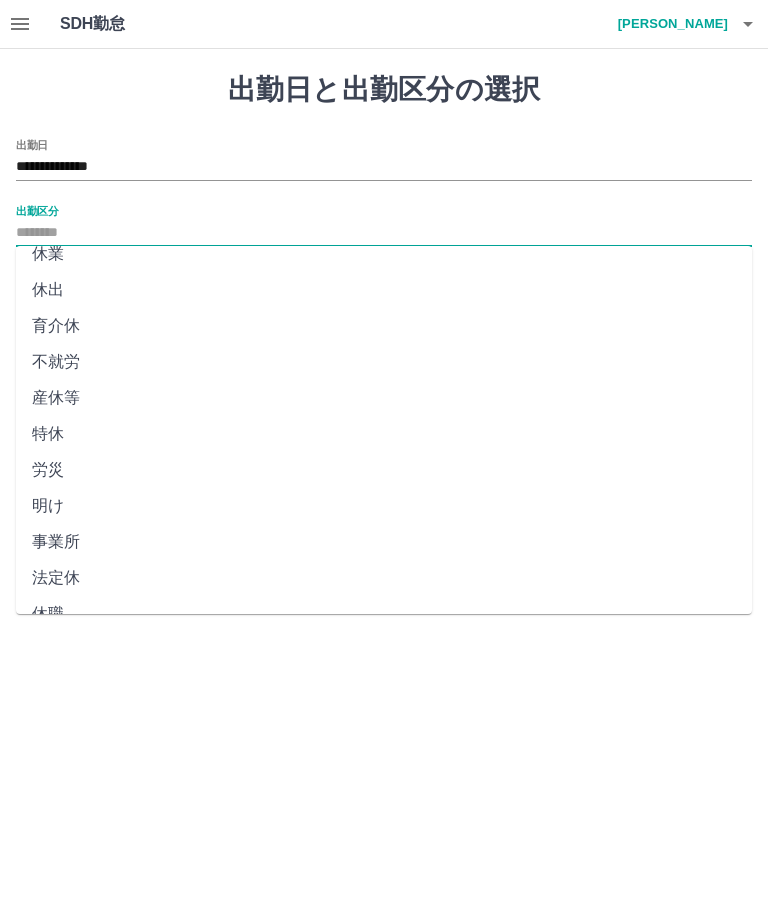 click on "法定休" at bounding box center (384, 578) 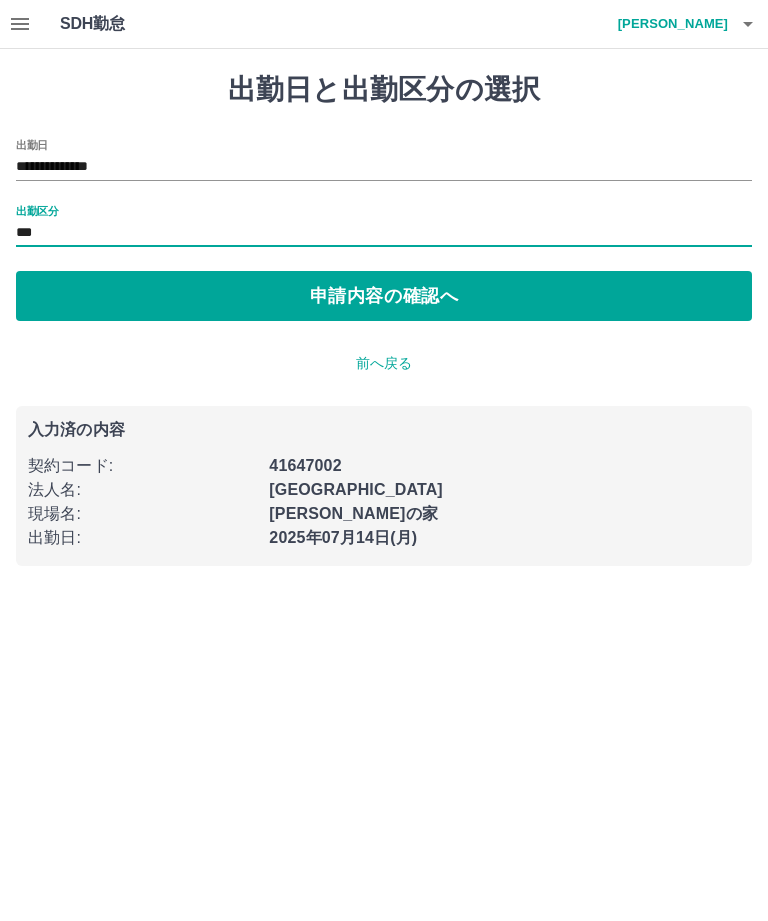 click on "申請内容の確認へ" at bounding box center [384, 296] 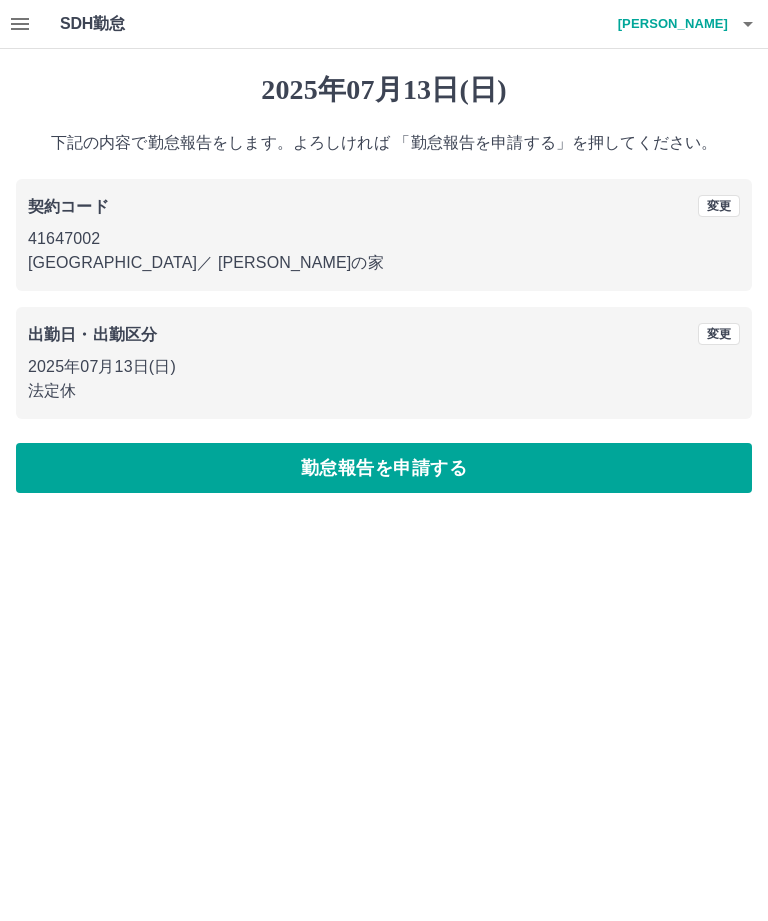 click on "勤怠報告を申請する" at bounding box center (384, 468) 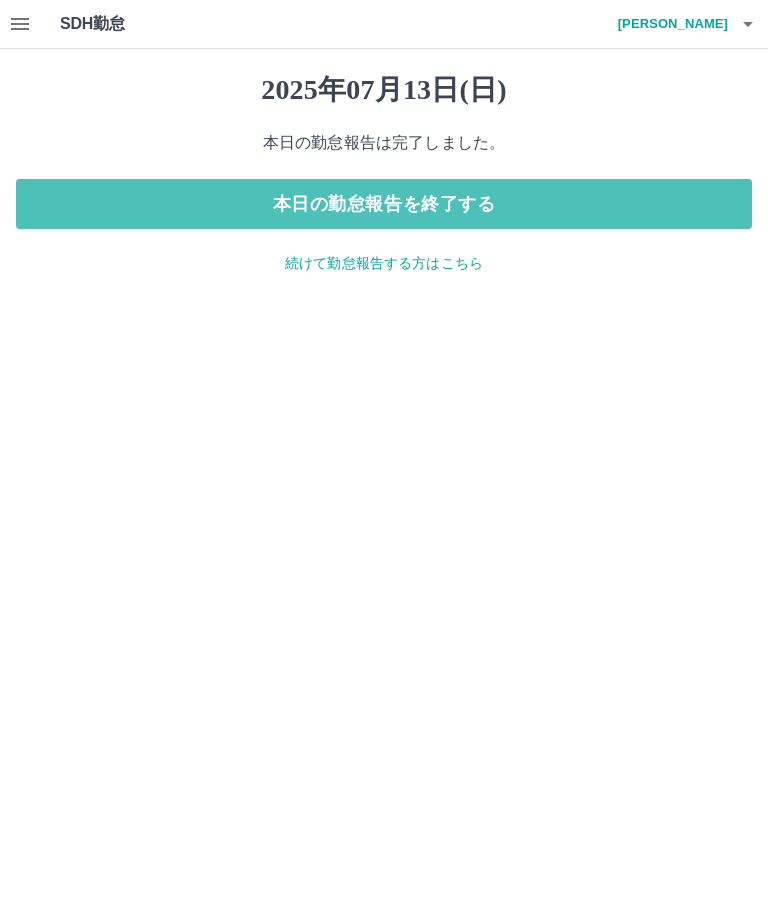 click on "本日の勤怠報告を終了する" at bounding box center [384, 204] 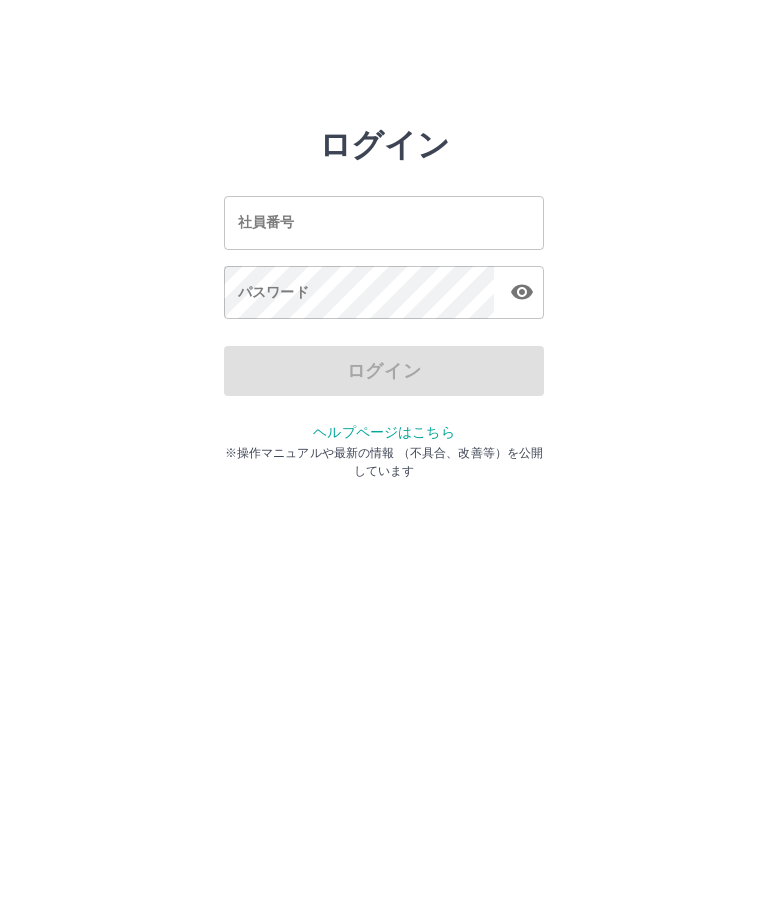 scroll, scrollTop: 0, scrollLeft: 0, axis: both 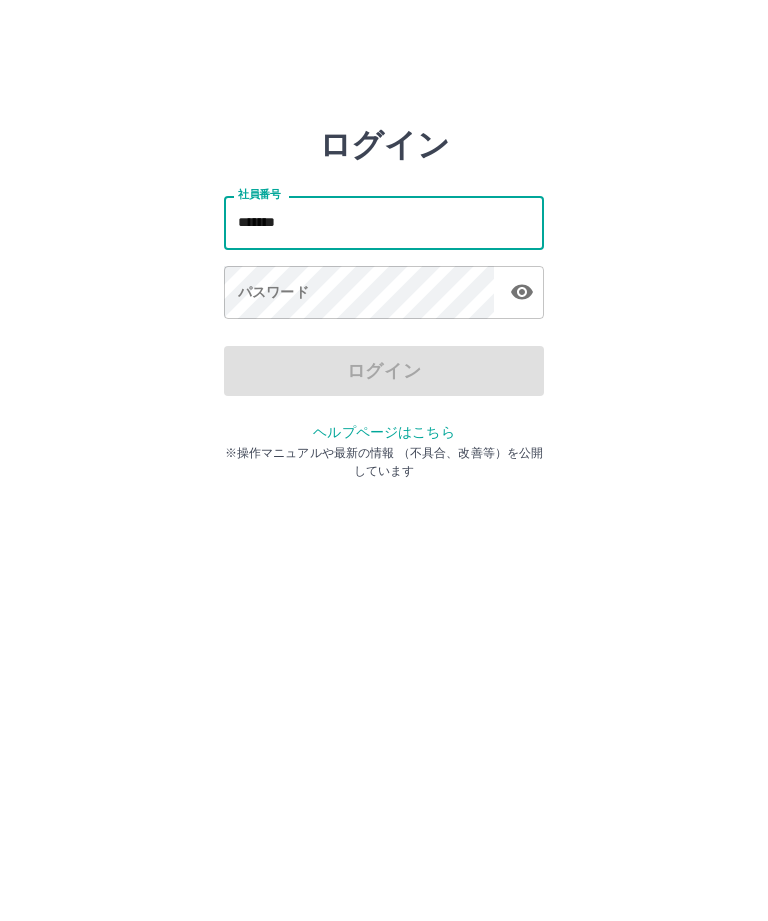 type on "*******" 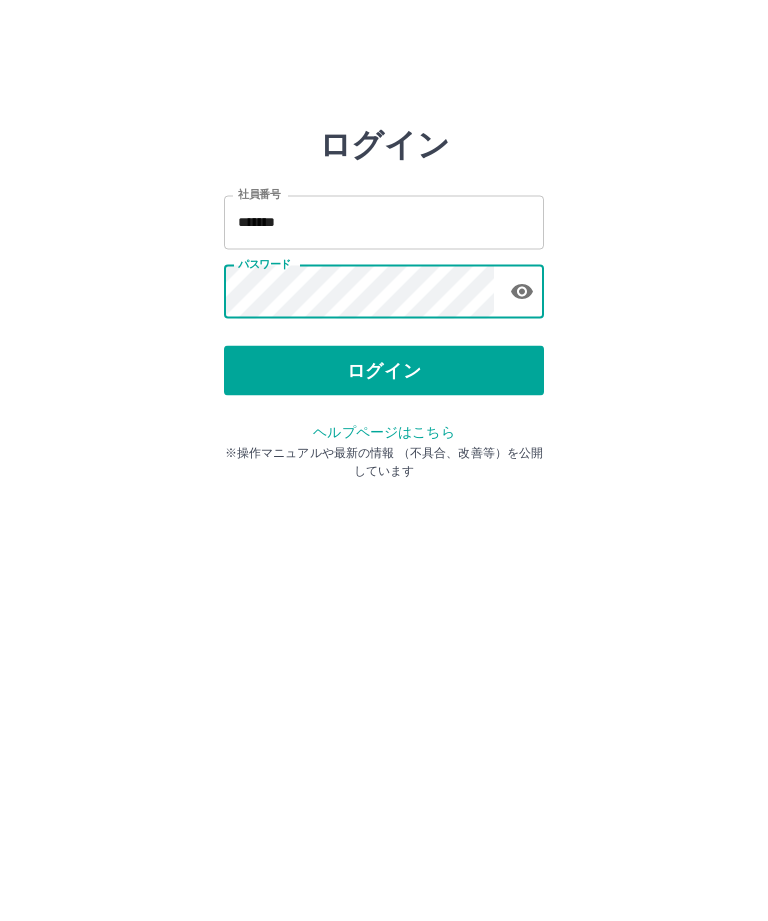click on "ログイン" at bounding box center (384, 371) 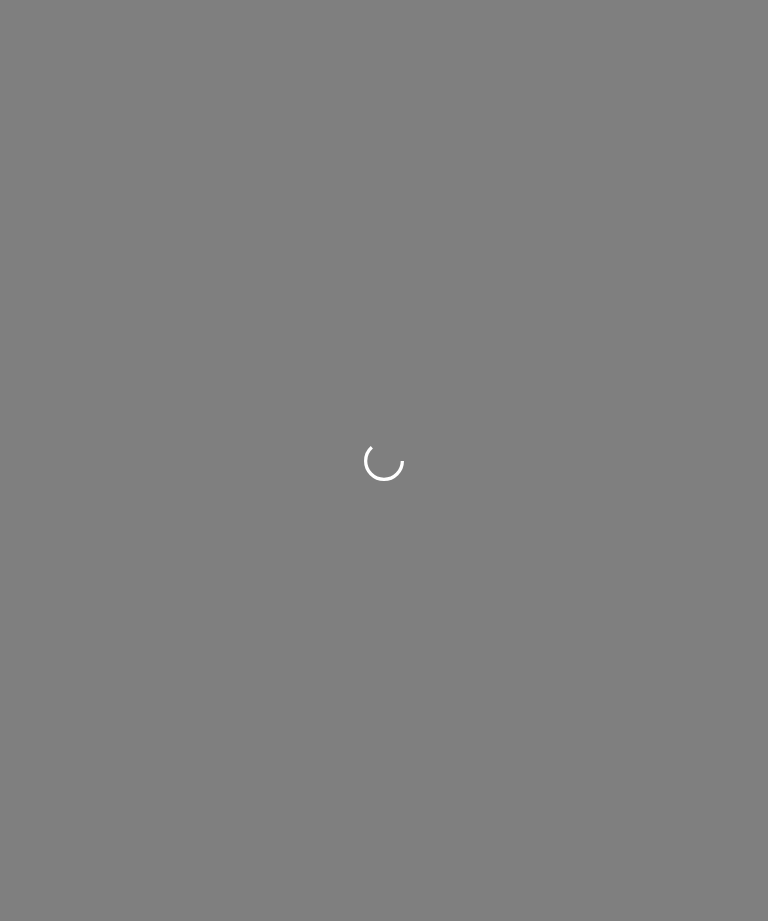 scroll, scrollTop: 0, scrollLeft: 0, axis: both 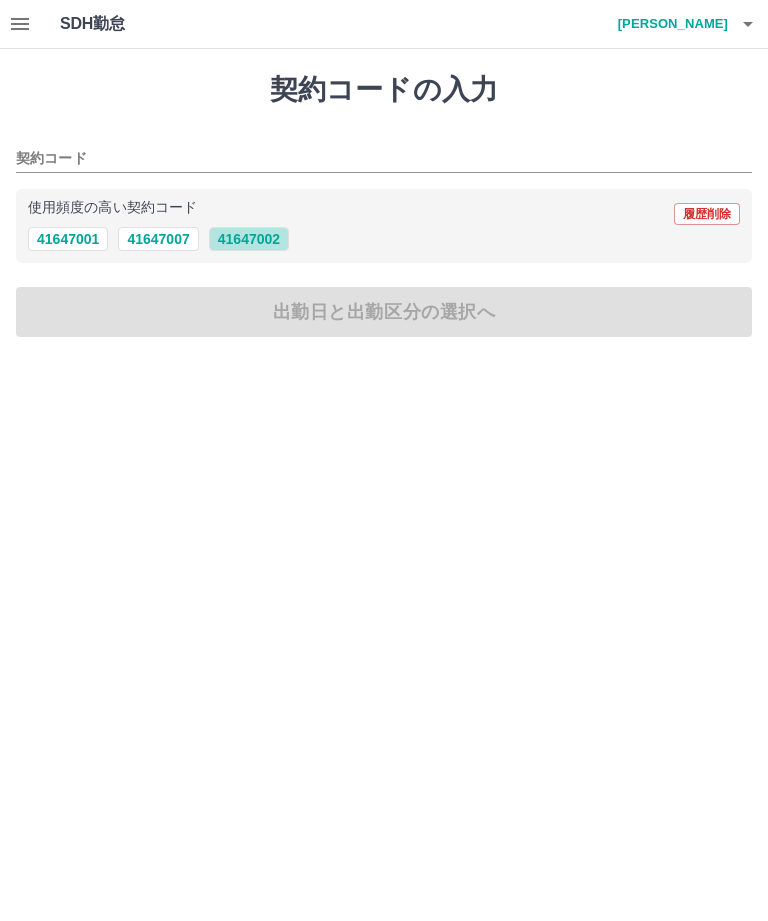 click on "41647002" at bounding box center [249, 239] 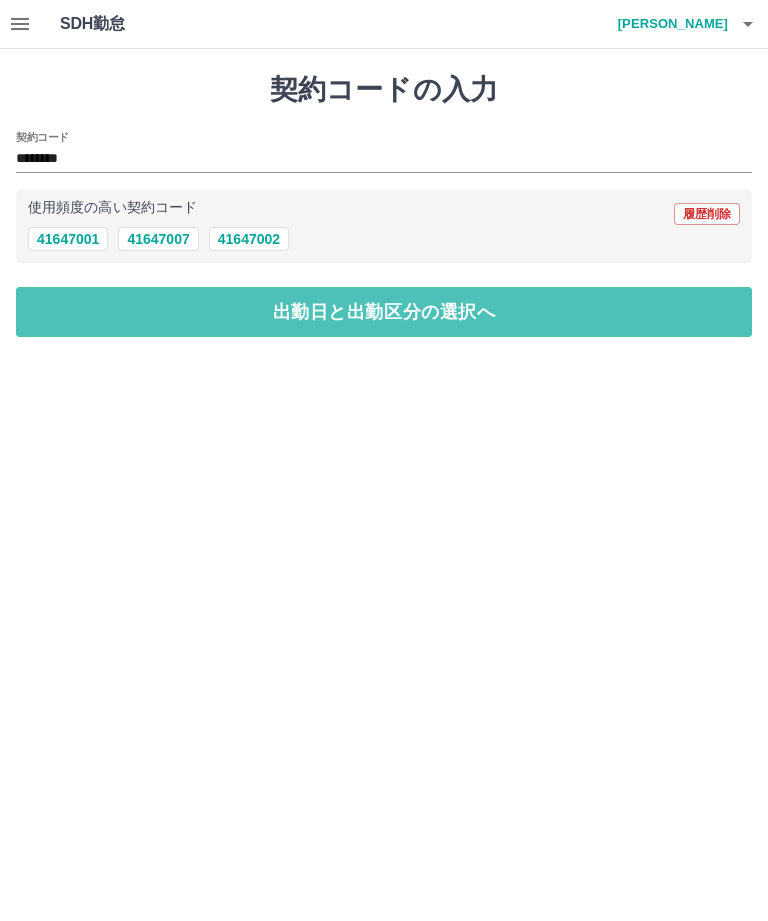 click on "出勤日と出勤区分の選択へ" at bounding box center (384, 312) 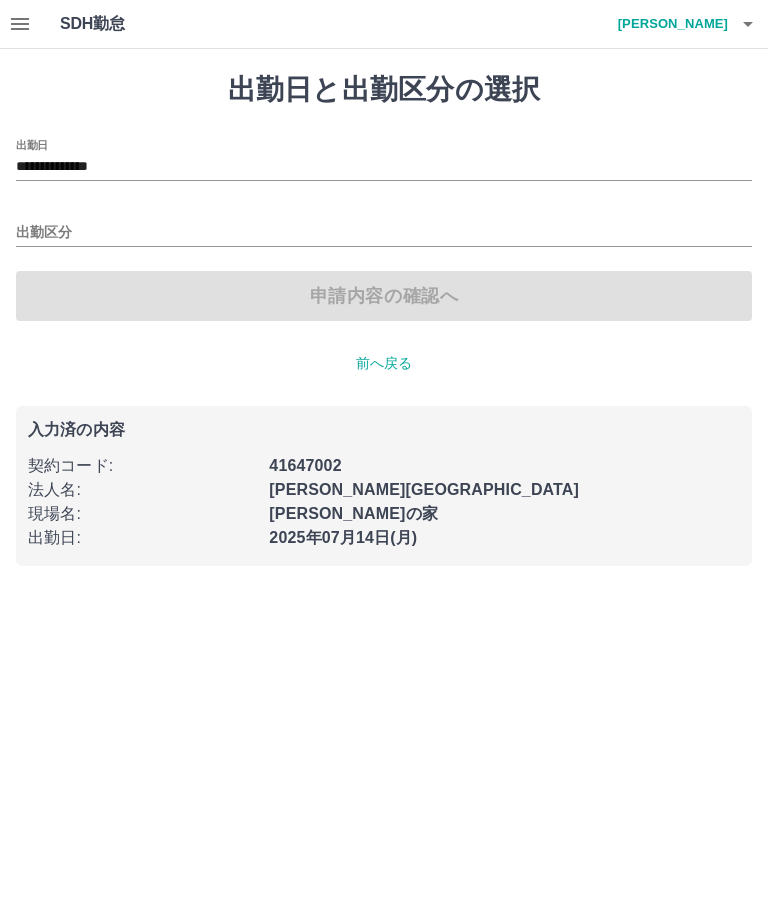 click on "出勤区分" at bounding box center [384, 233] 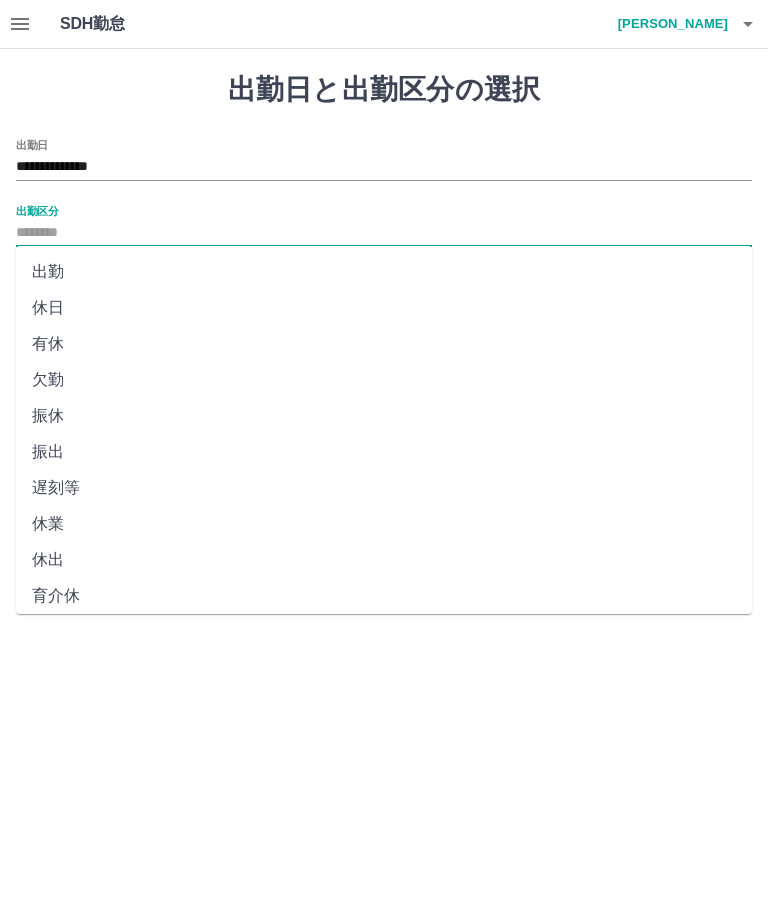 click on "出勤" at bounding box center (384, 272) 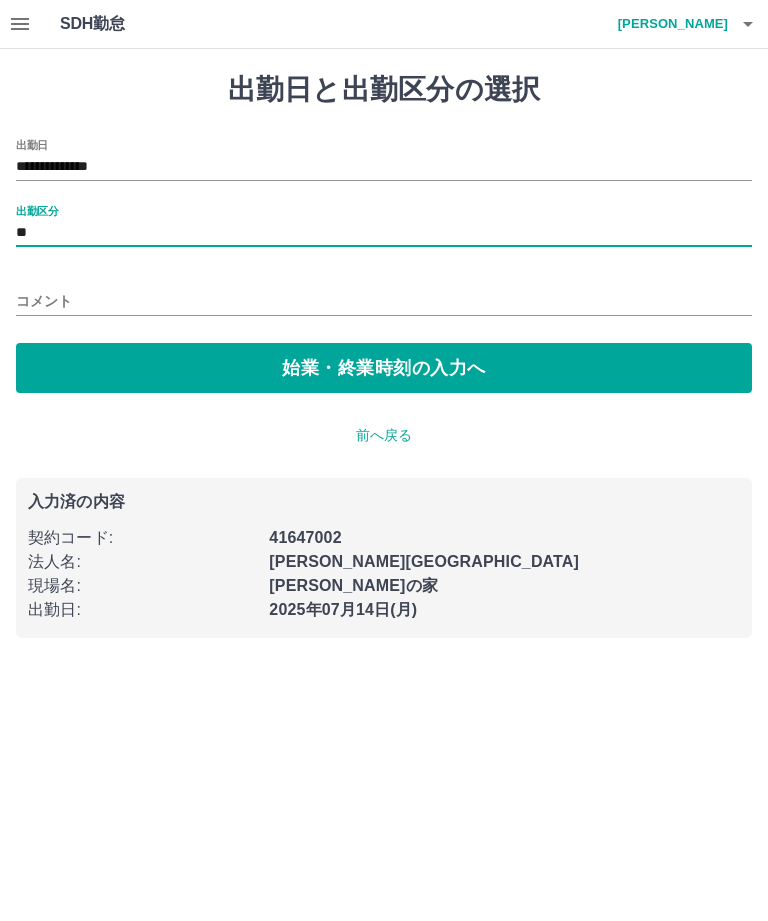 click on "コメント" at bounding box center [384, 301] 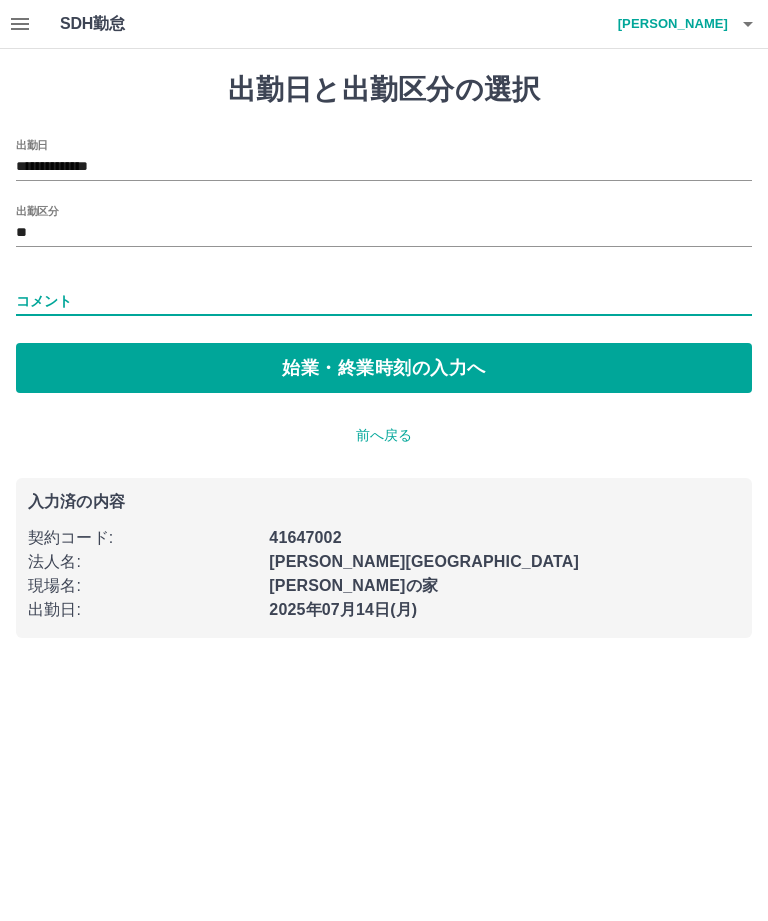 click on "始業・終業時刻の入力へ" at bounding box center [384, 368] 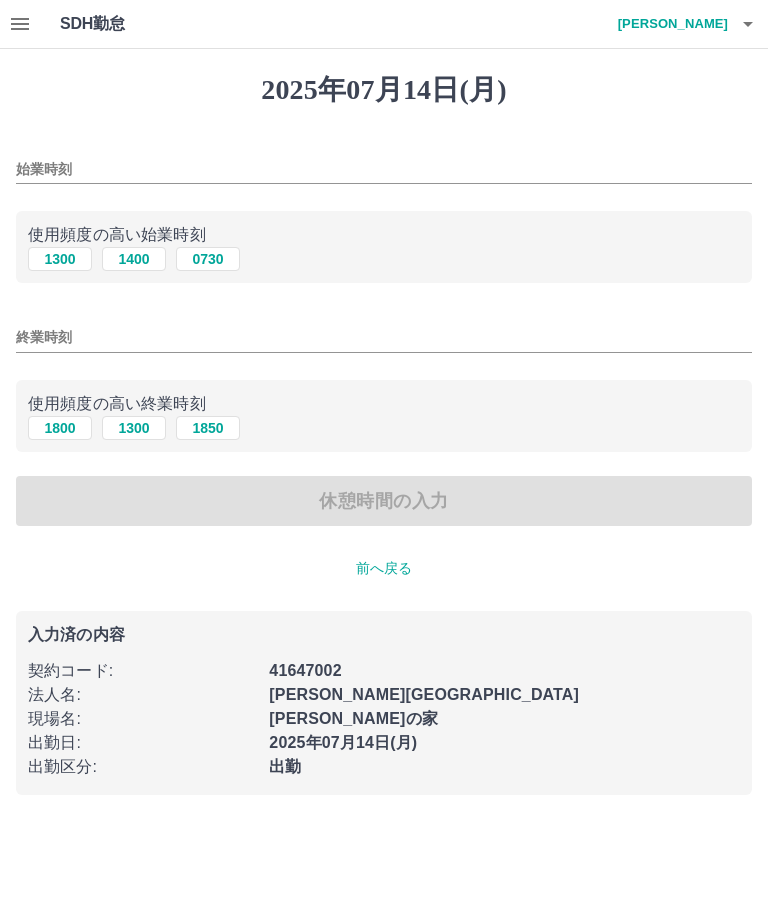 click on "1400" at bounding box center [134, 259] 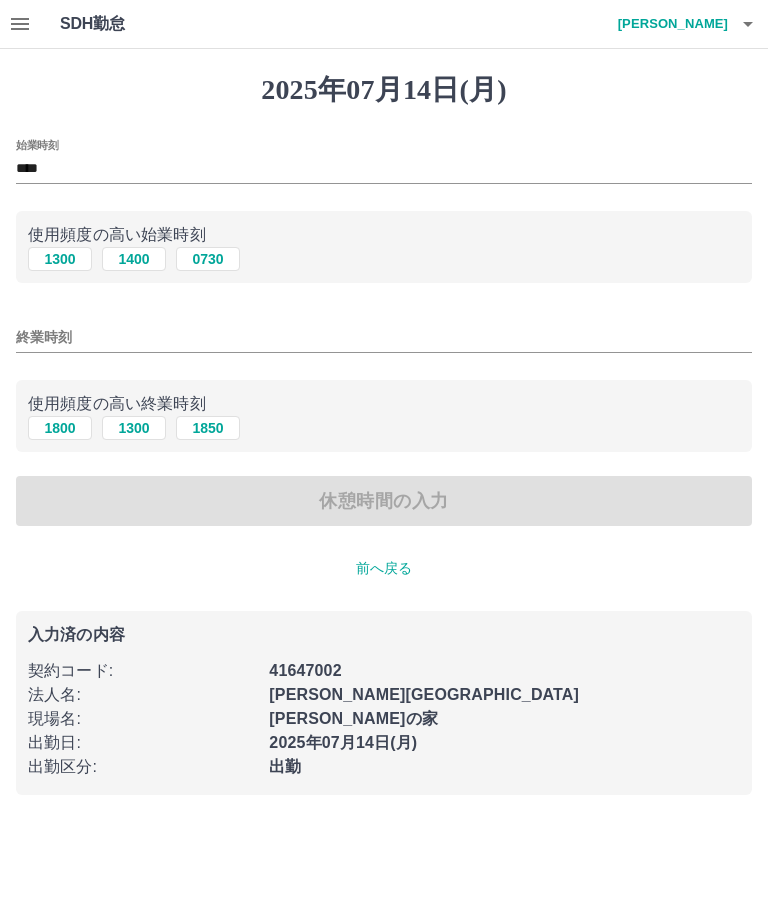 click on "1800" at bounding box center (60, 428) 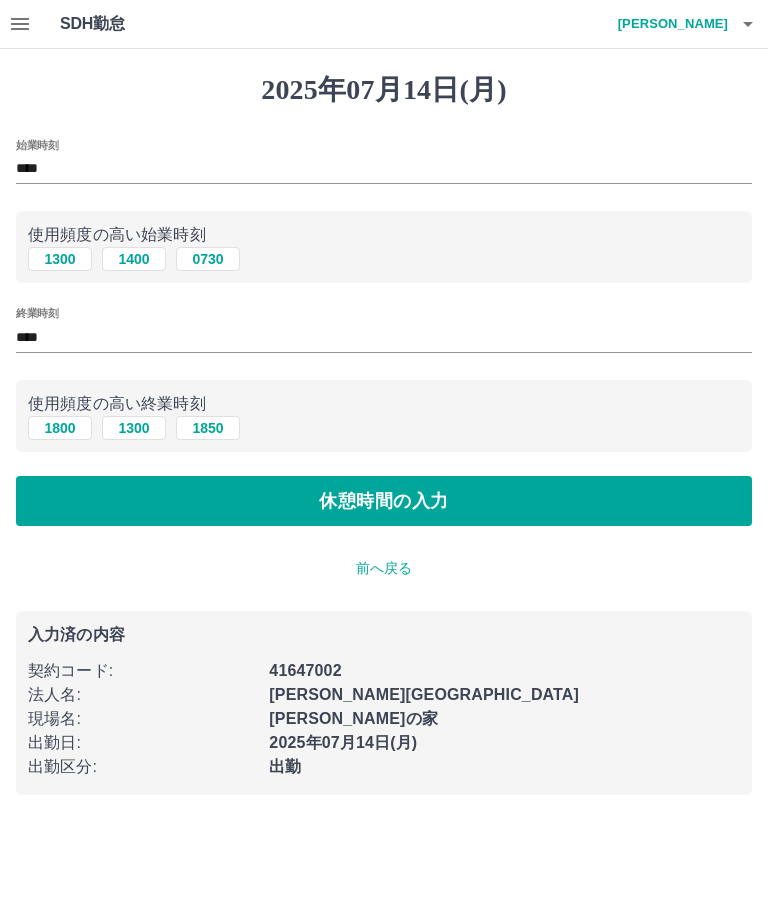 click on "休憩時間の入力" at bounding box center [384, 501] 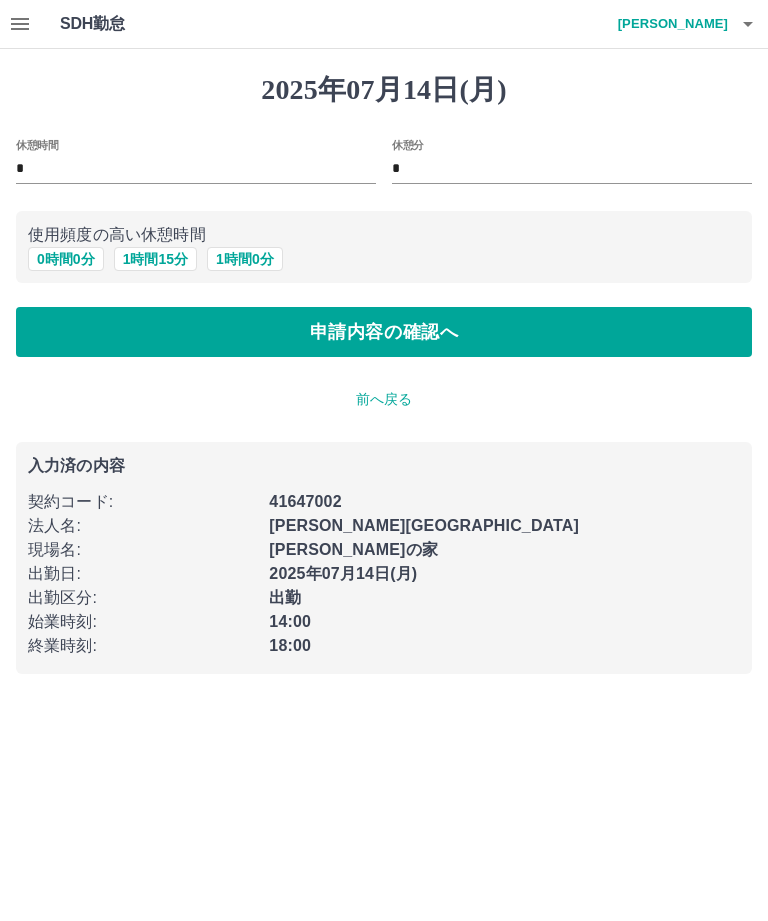 click on "申請内容の確認へ" at bounding box center (384, 332) 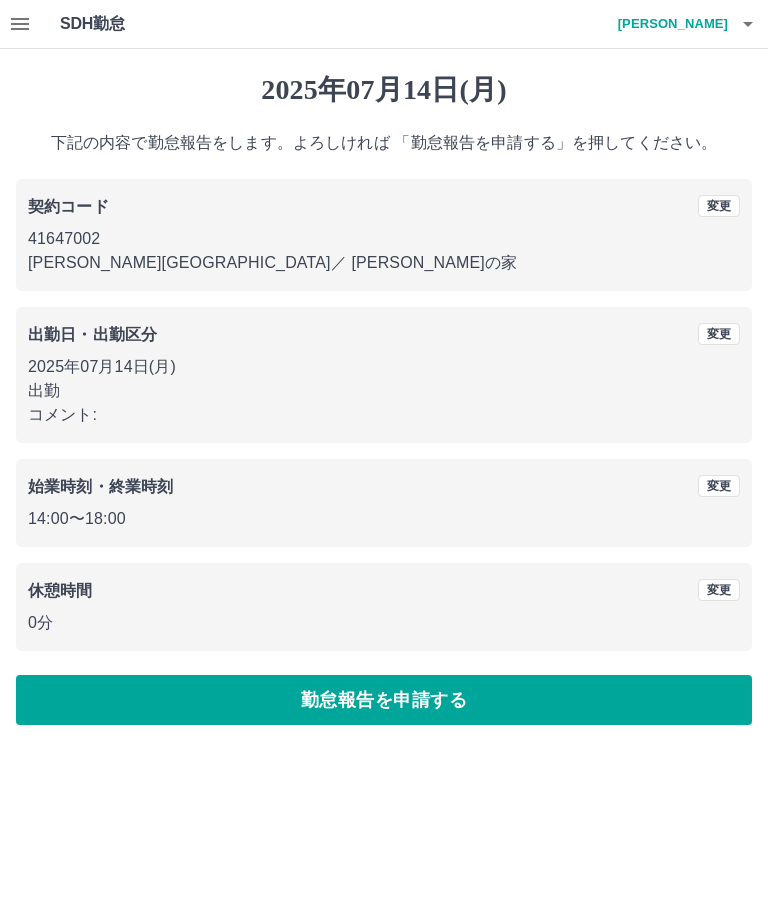 click on "勤怠報告を申請する" at bounding box center (384, 700) 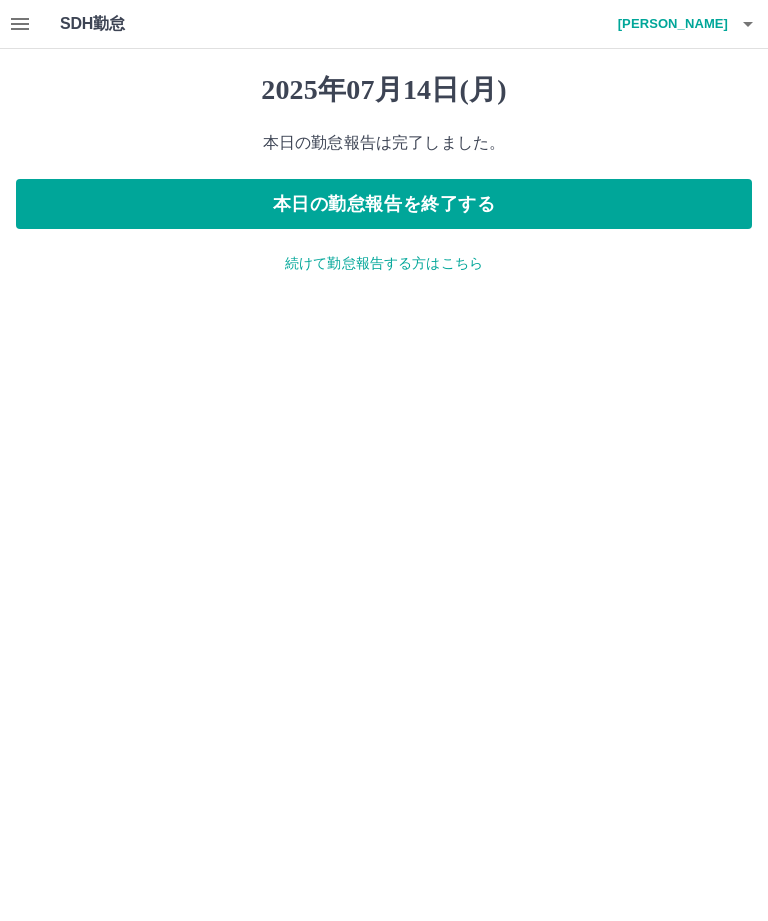click at bounding box center (20, 24) 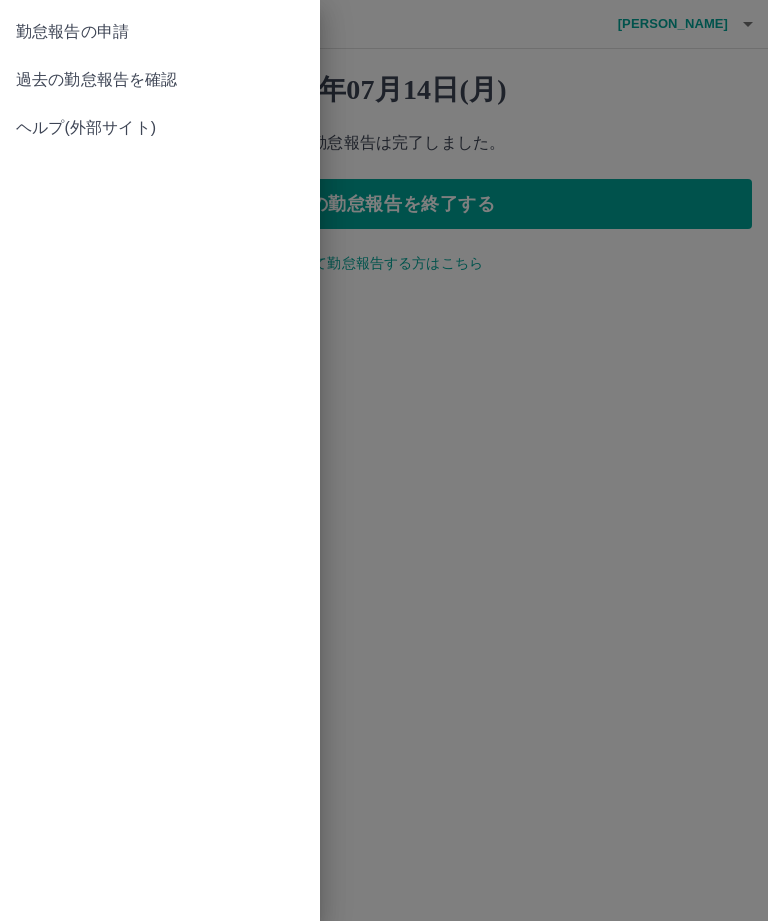 click on "過去の勤怠報告を確認" at bounding box center [160, 80] 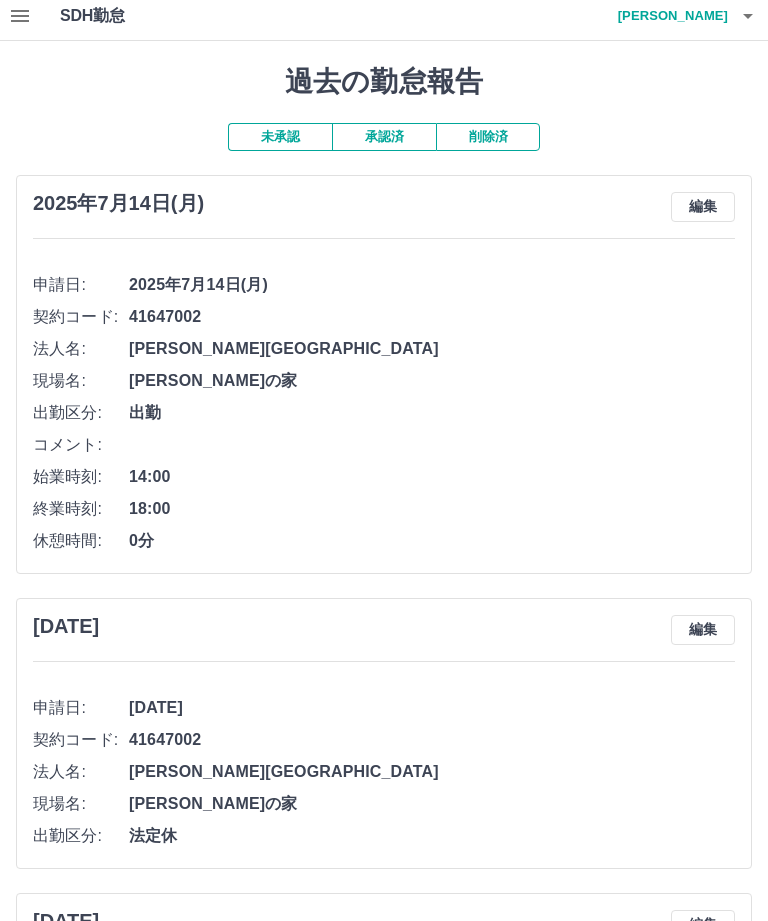 scroll, scrollTop: 0, scrollLeft: 0, axis: both 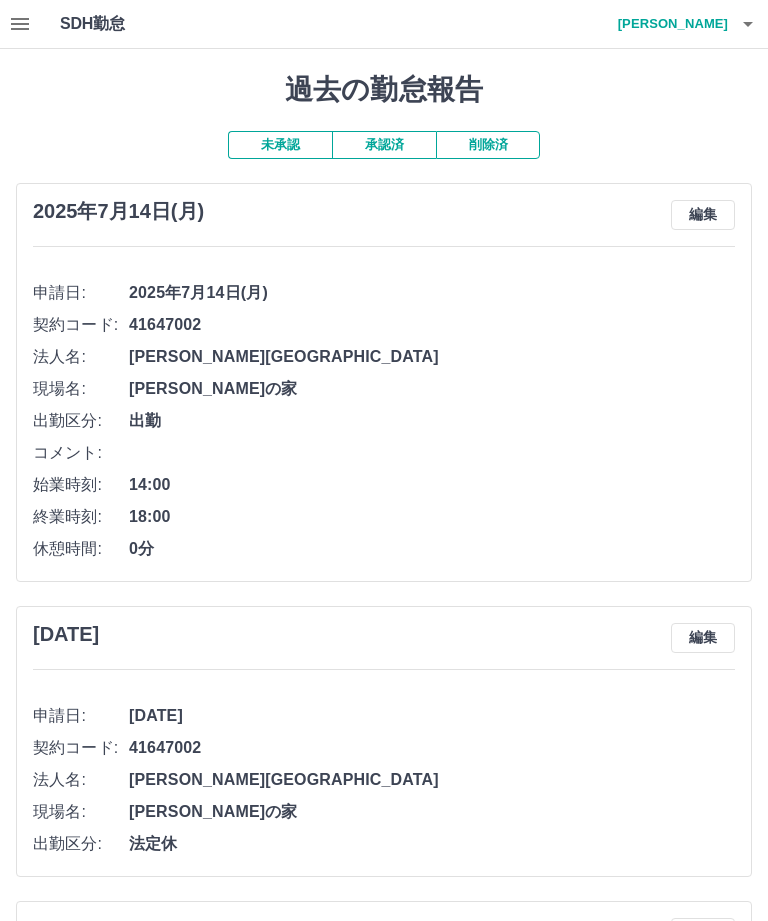 click 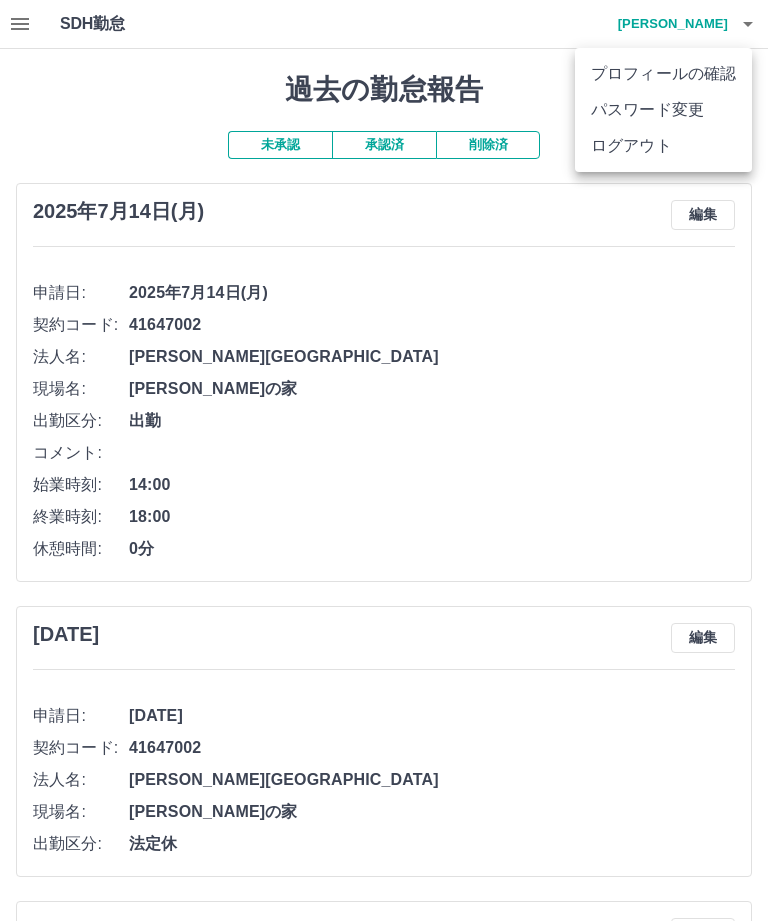 click on "ログアウト" at bounding box center [663, 146] 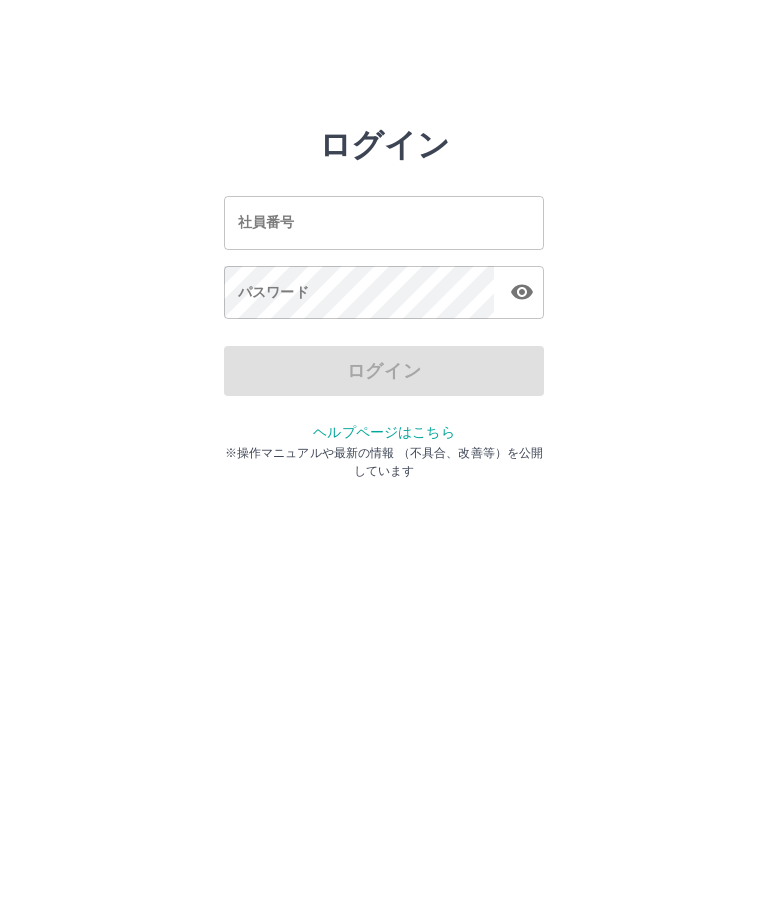 scroll, scrollTop: 0, scrollLeft: 0, axis: both 